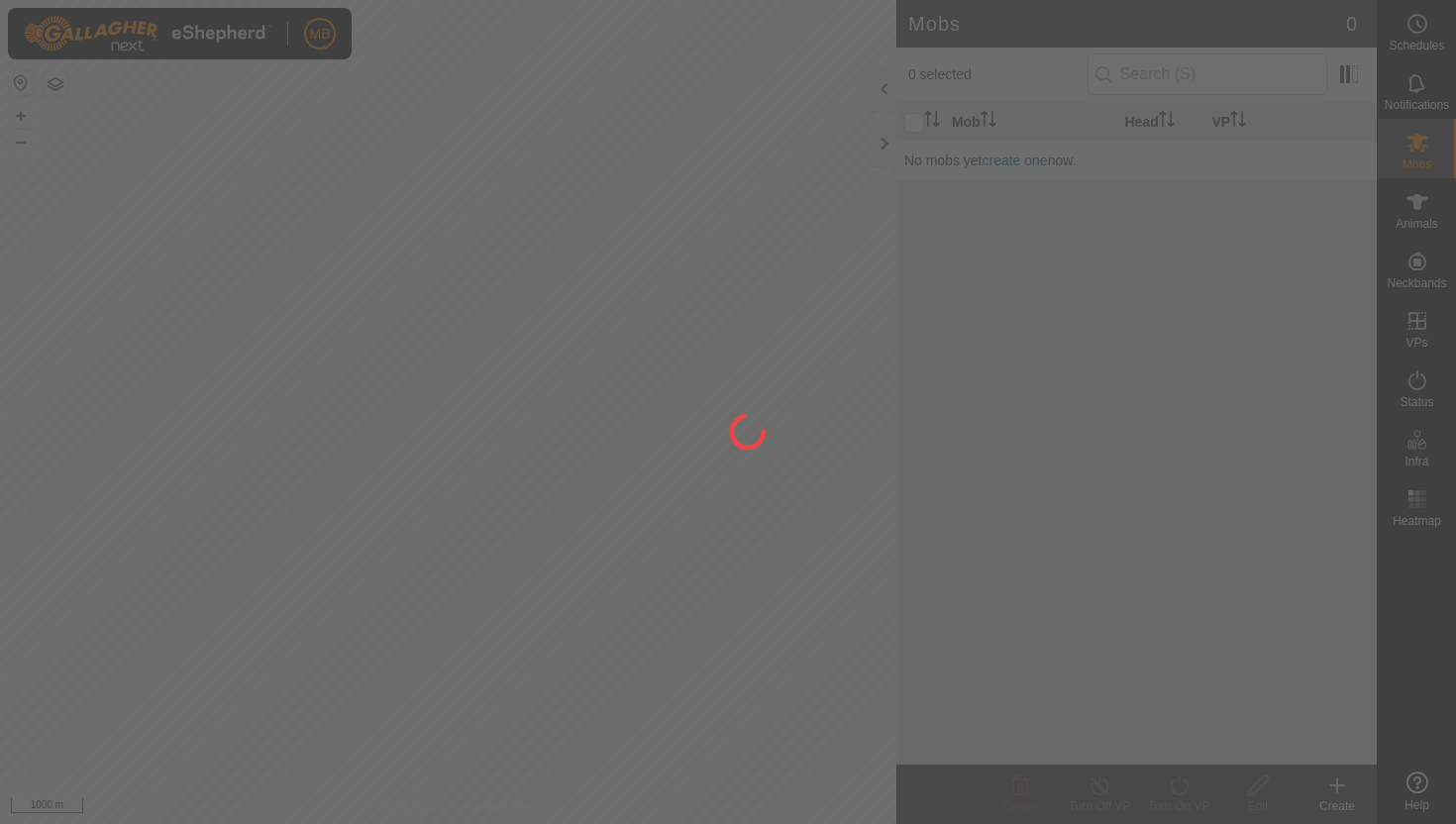 scroll, scrollTop: 0, scrollLeft: 0, axis: both 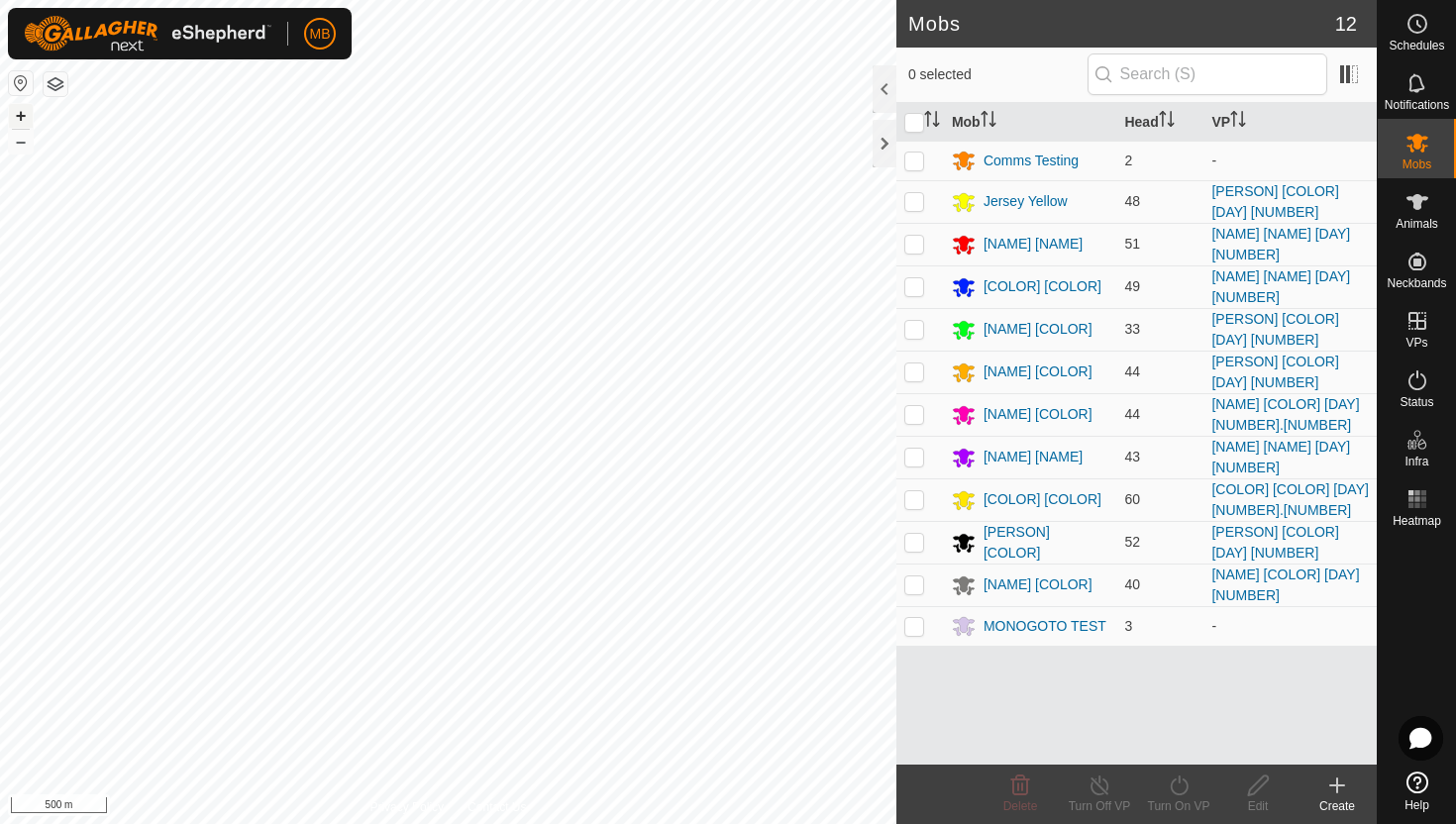 click on "+" at bounding box center [21, 116] 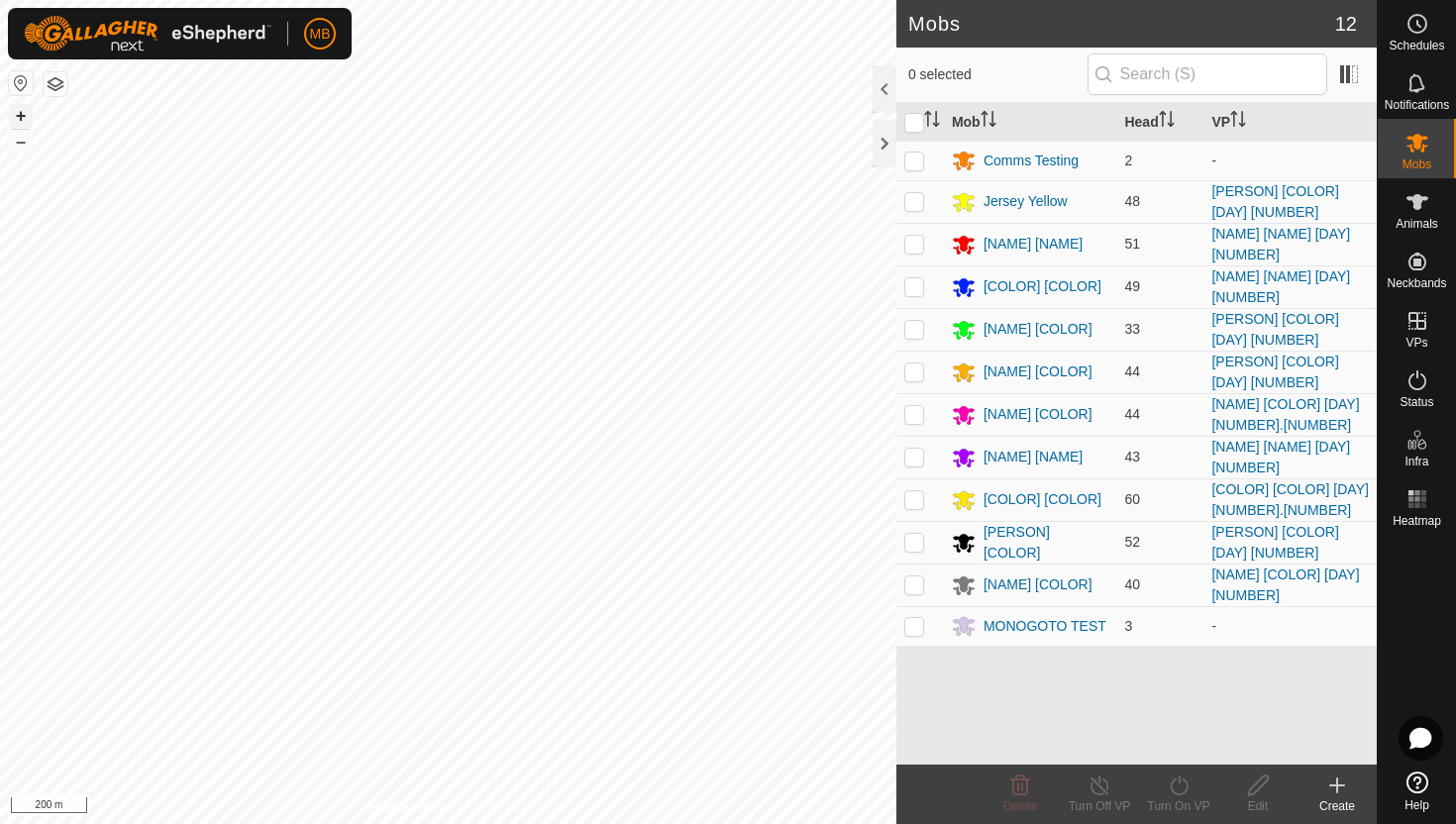 click on "+" at bounding box center (21, 116) 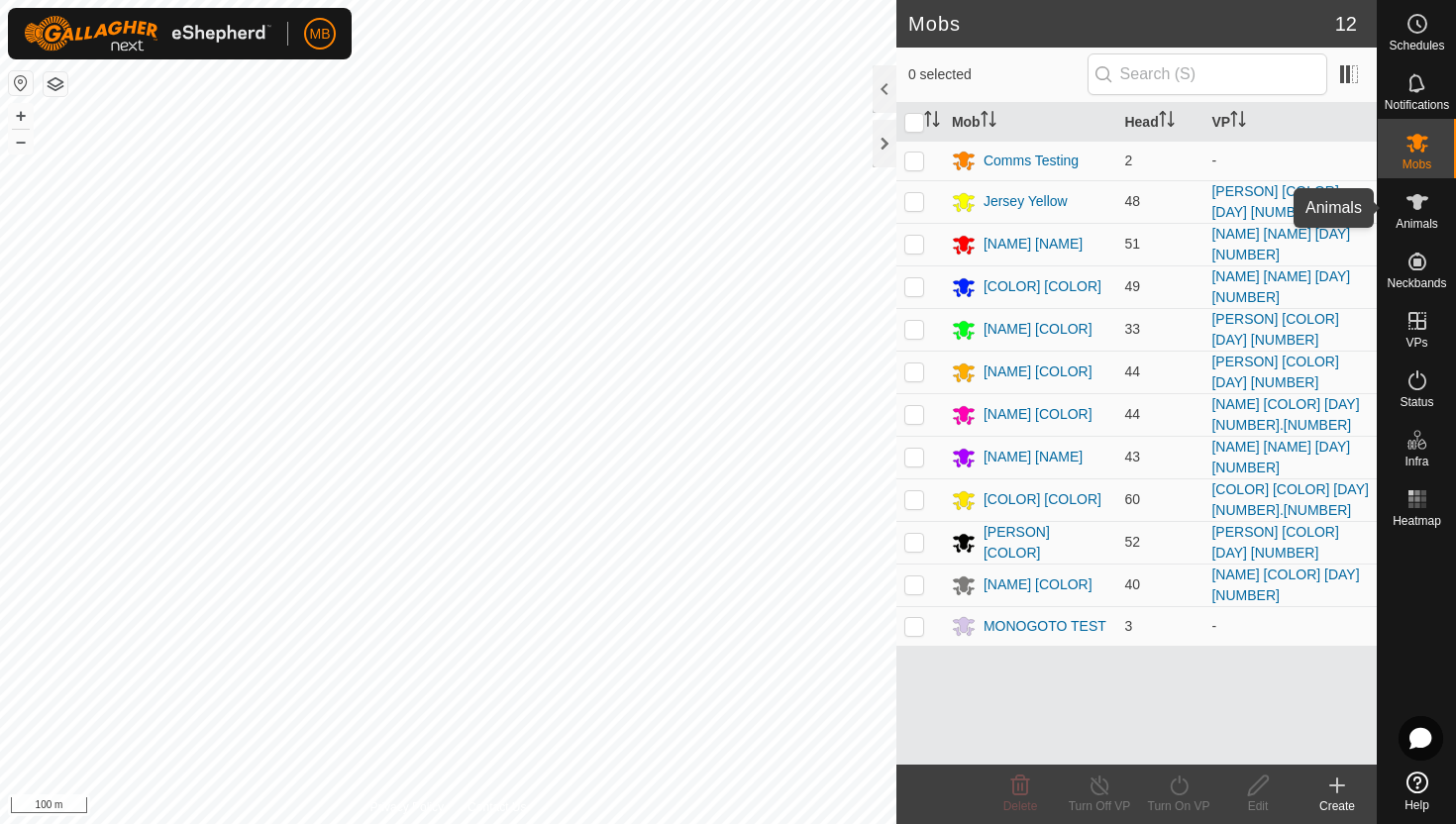 click 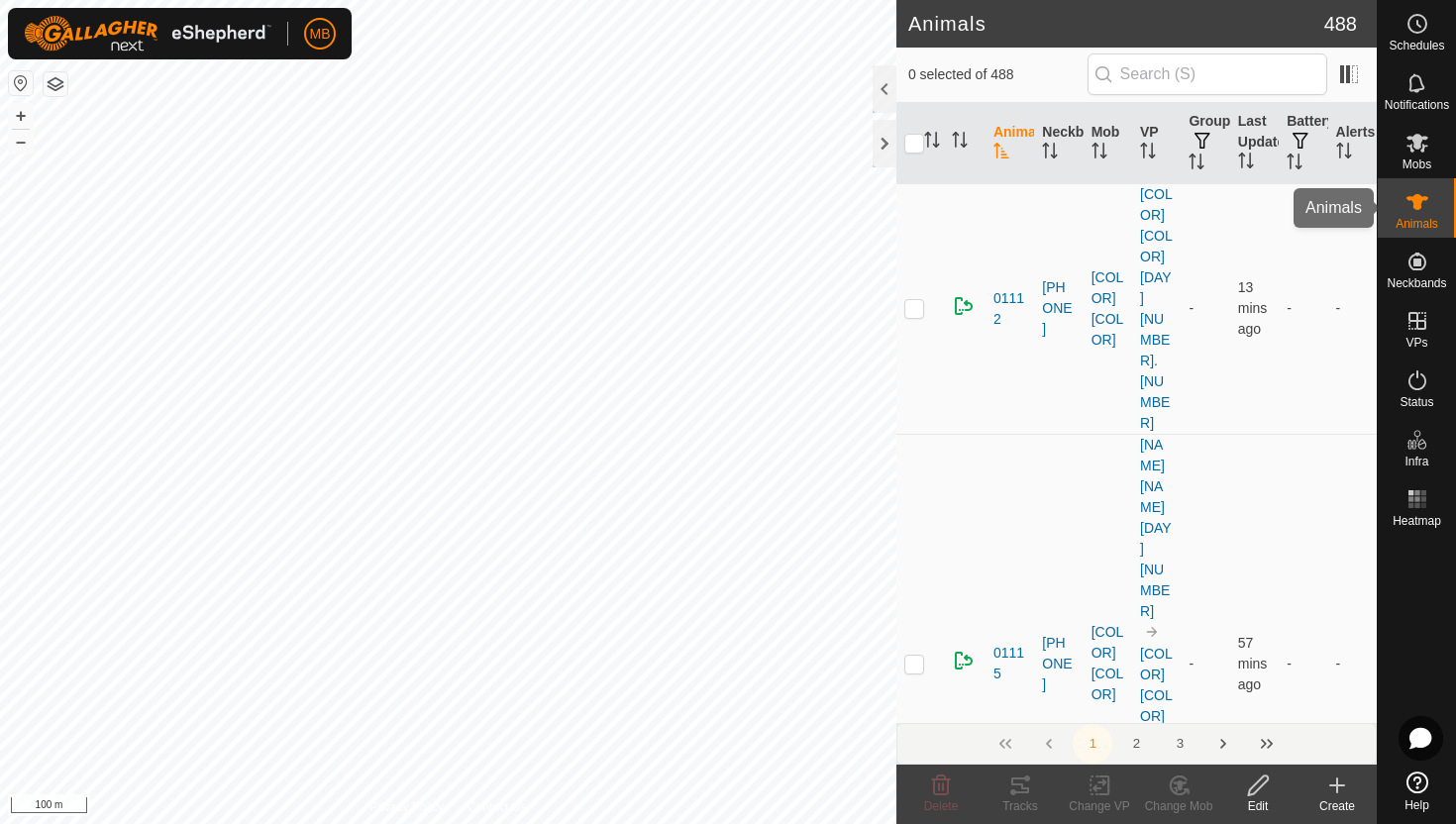 click 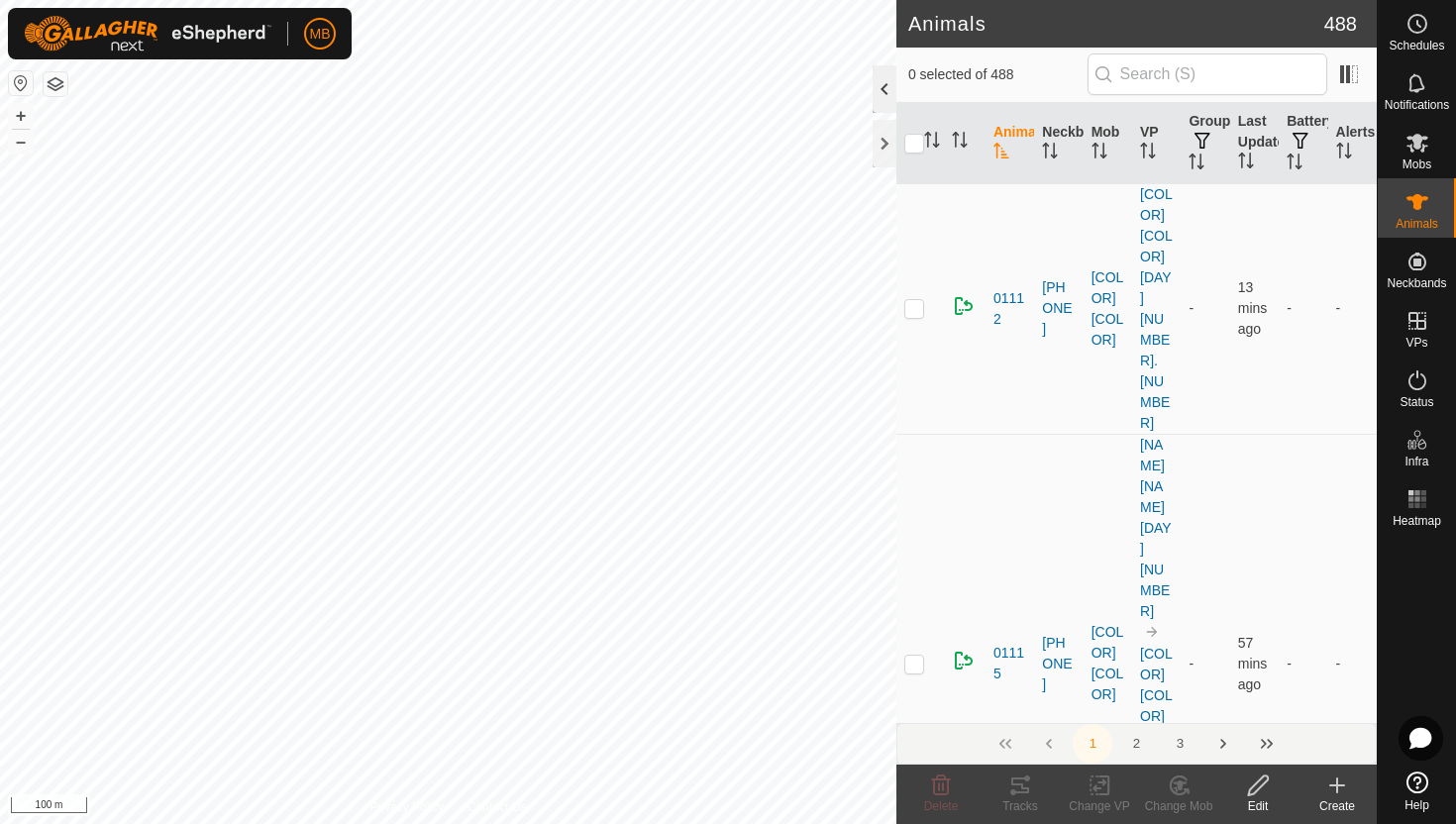 click 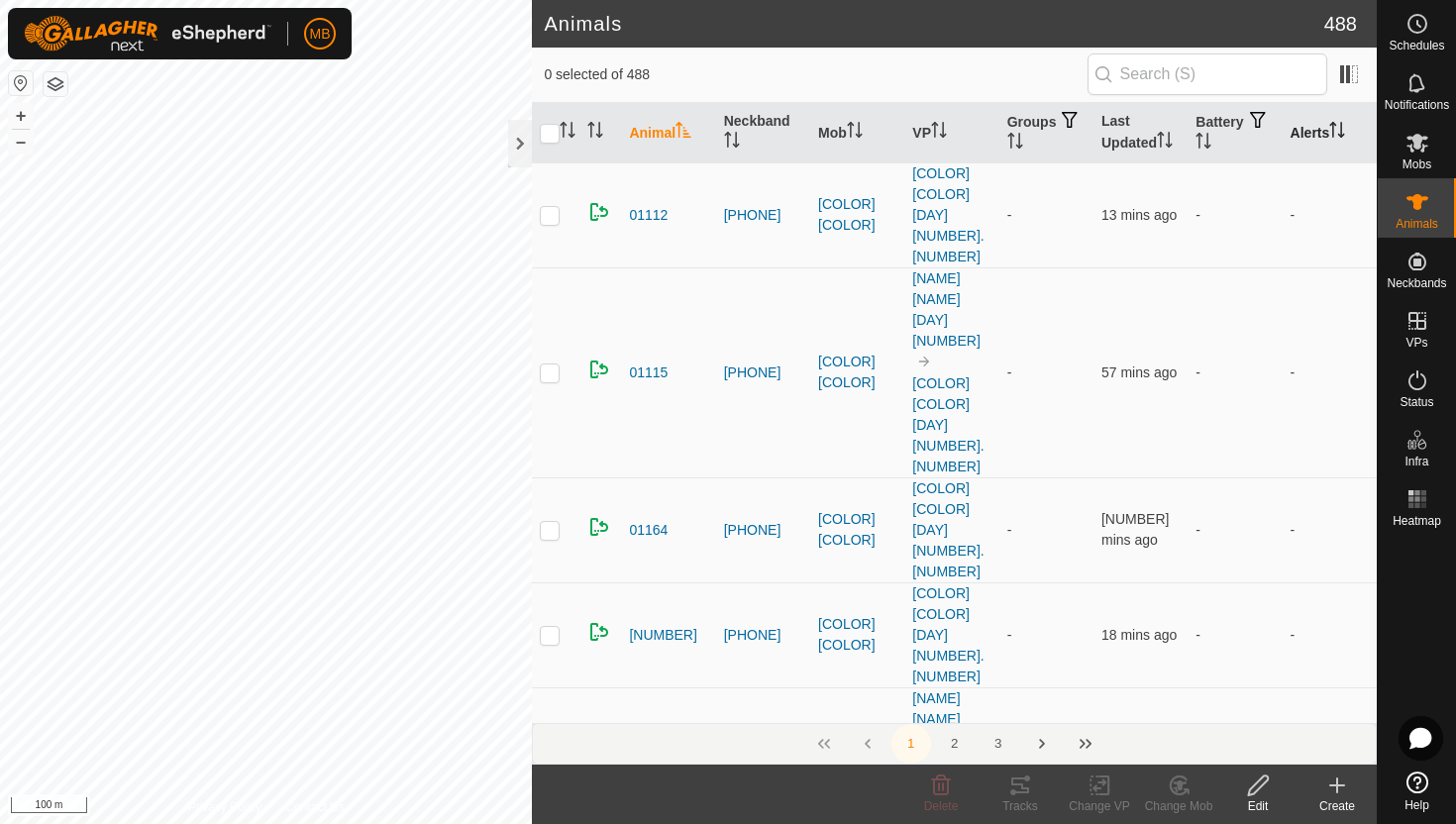 click 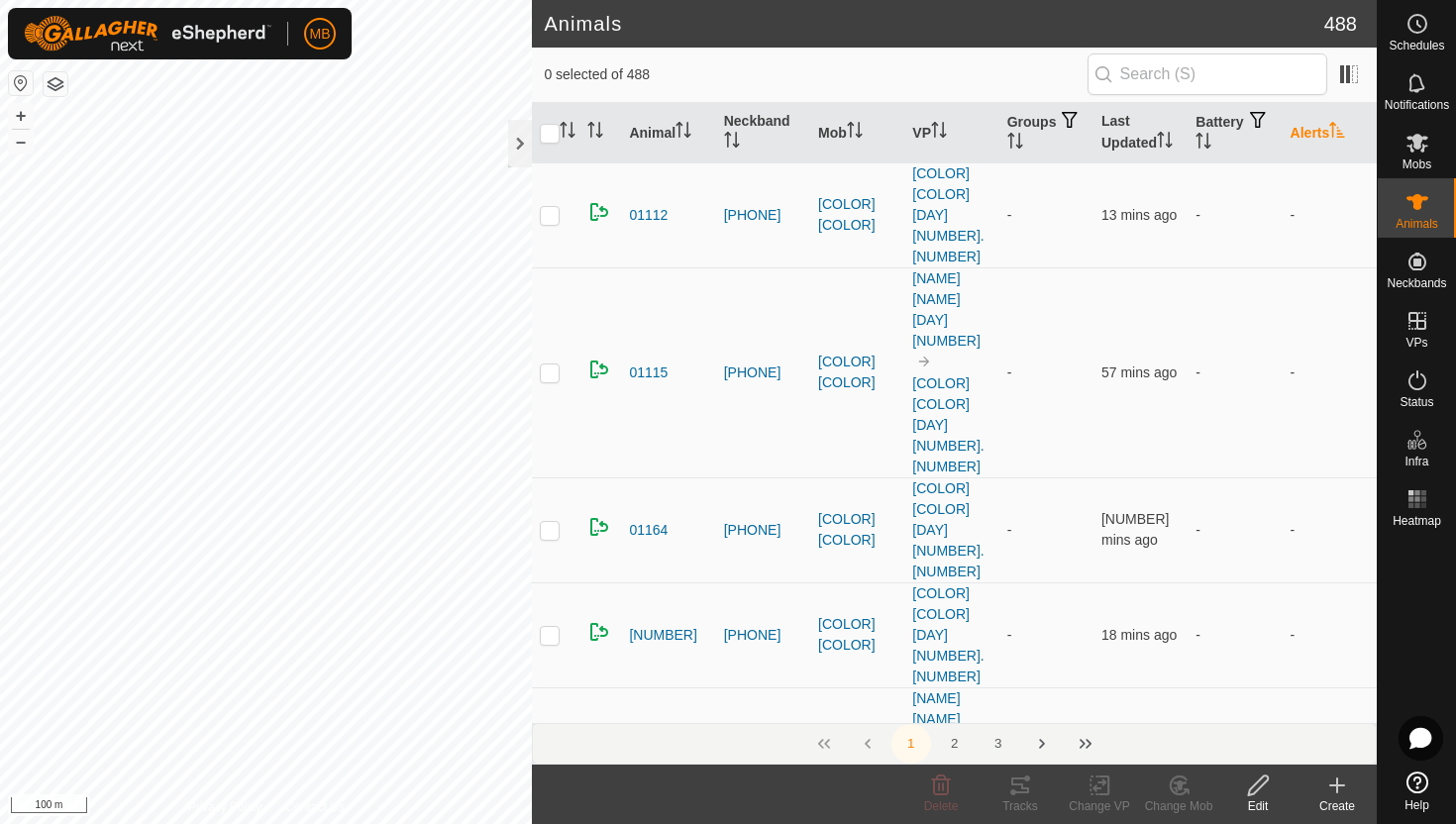 click 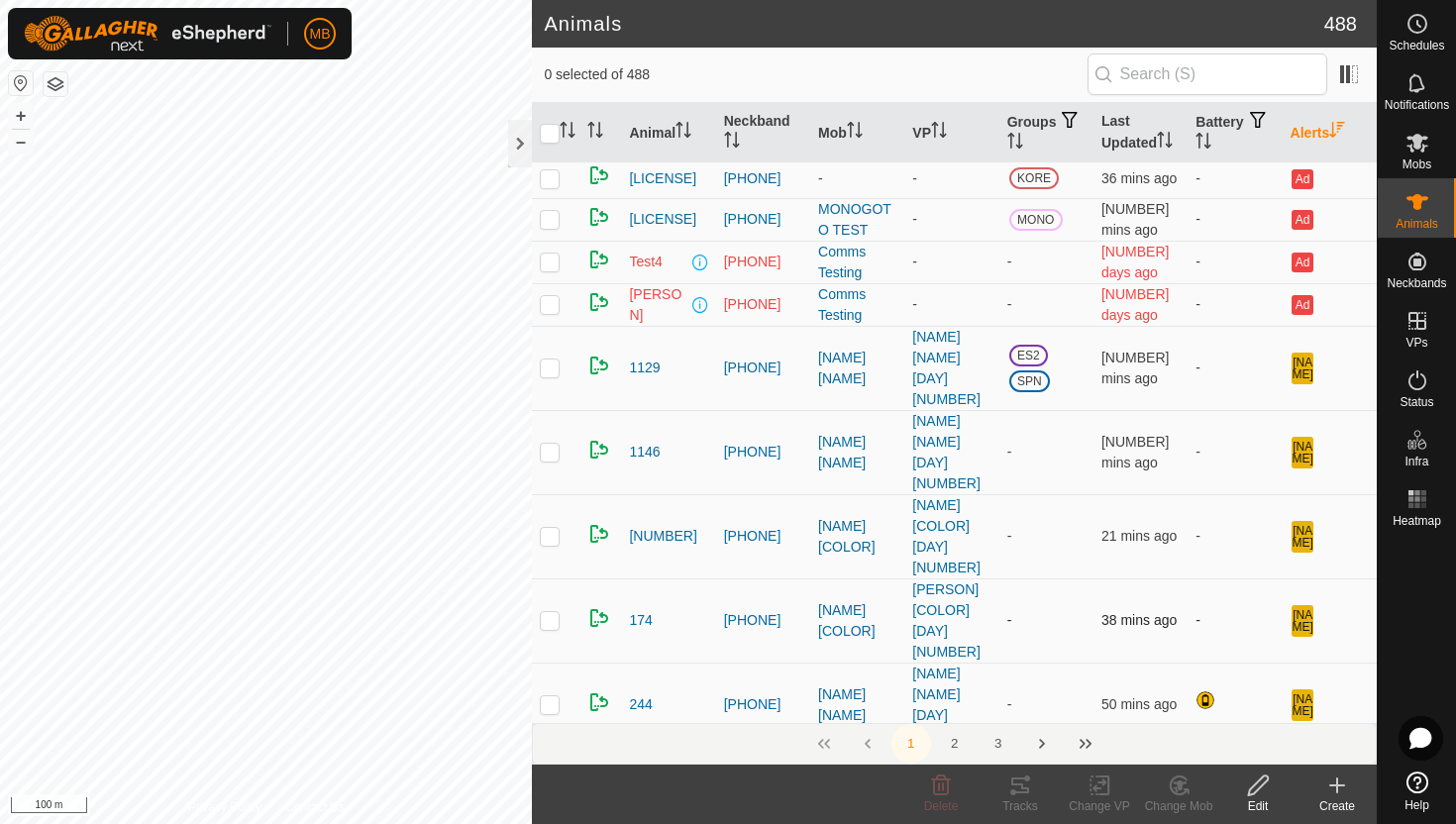scroll, scrollTop: 0, scrollLeft: 0, axis: both 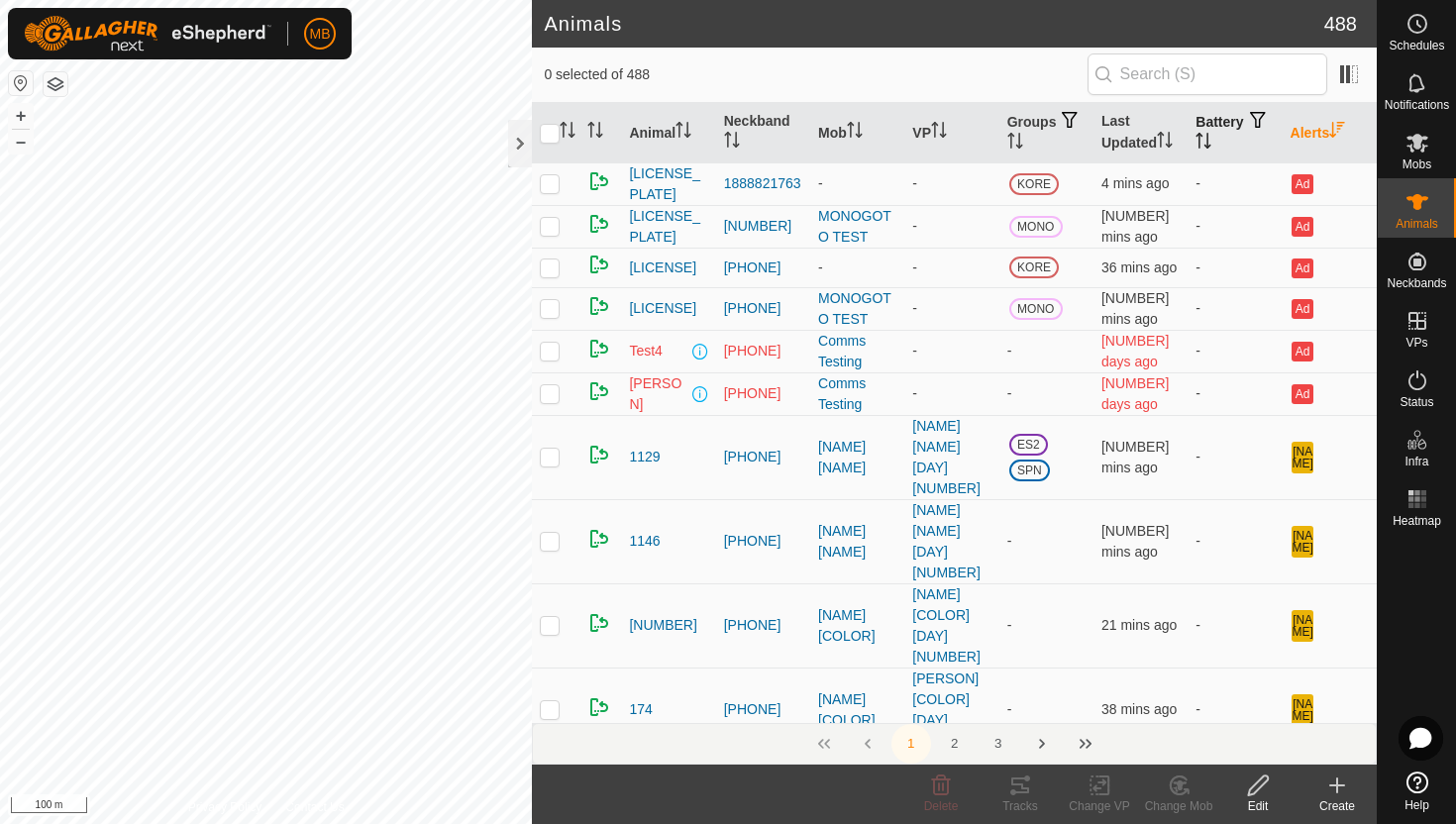 click at bounding box center (1258, 120) 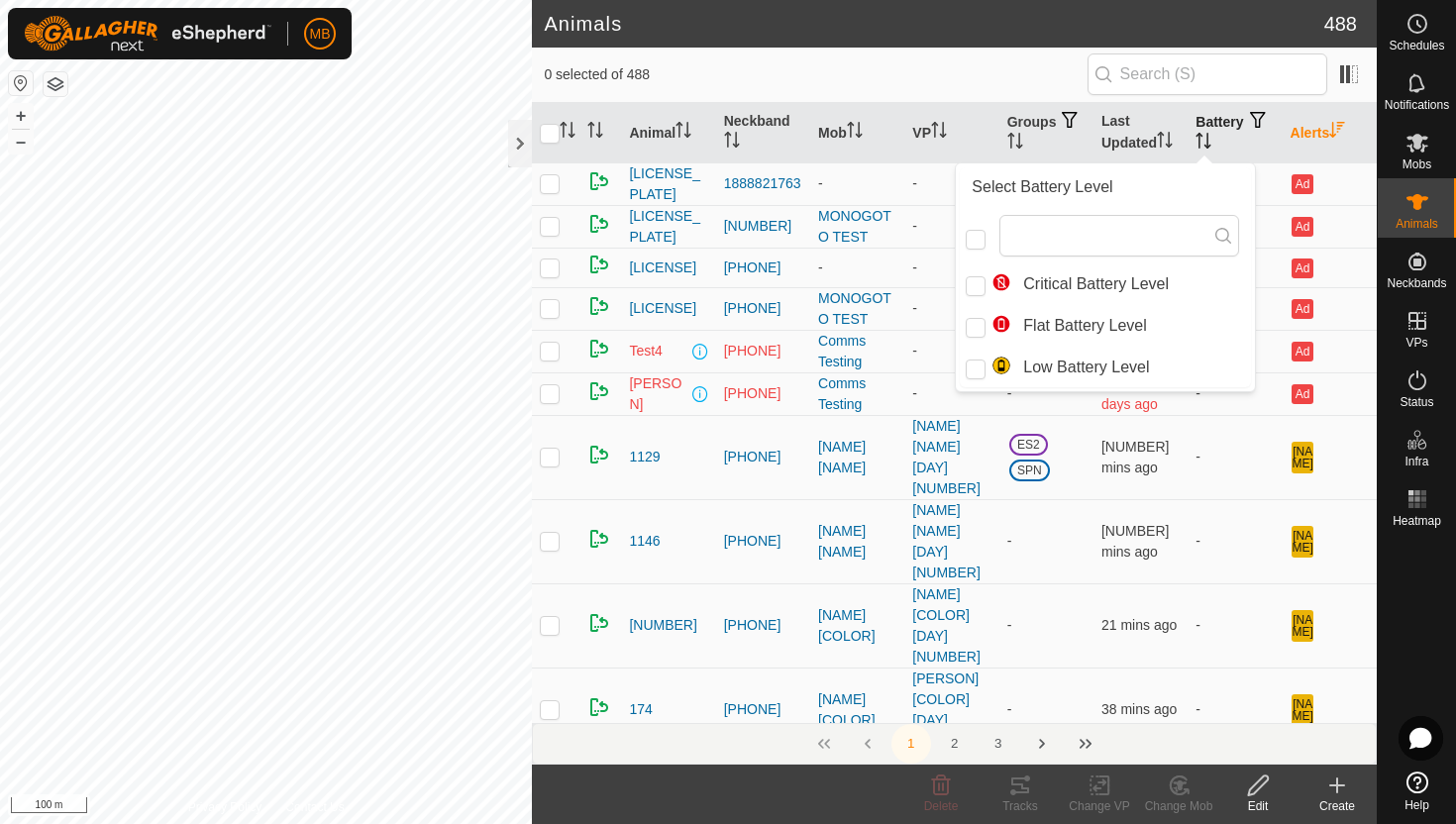 click 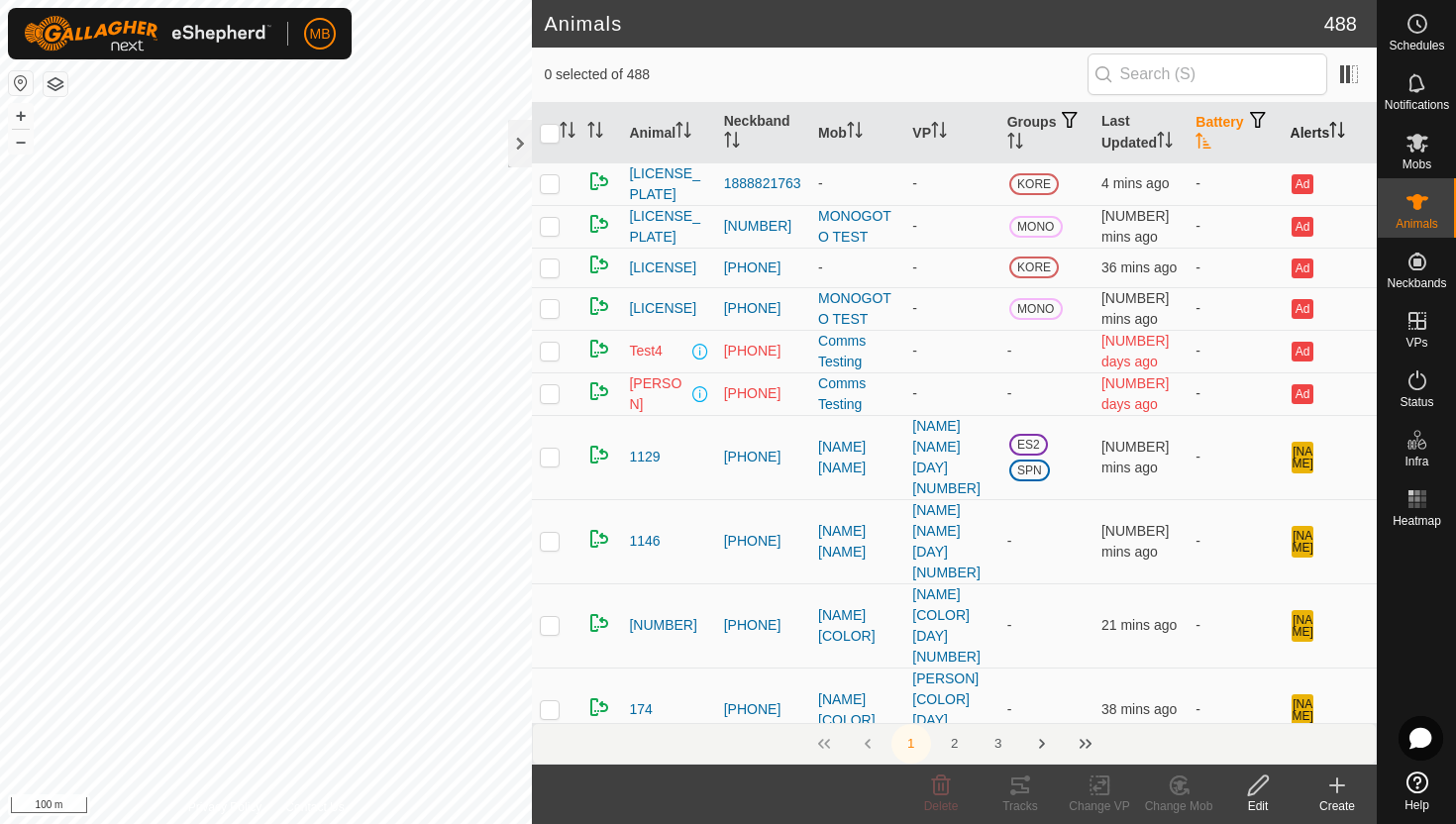 click 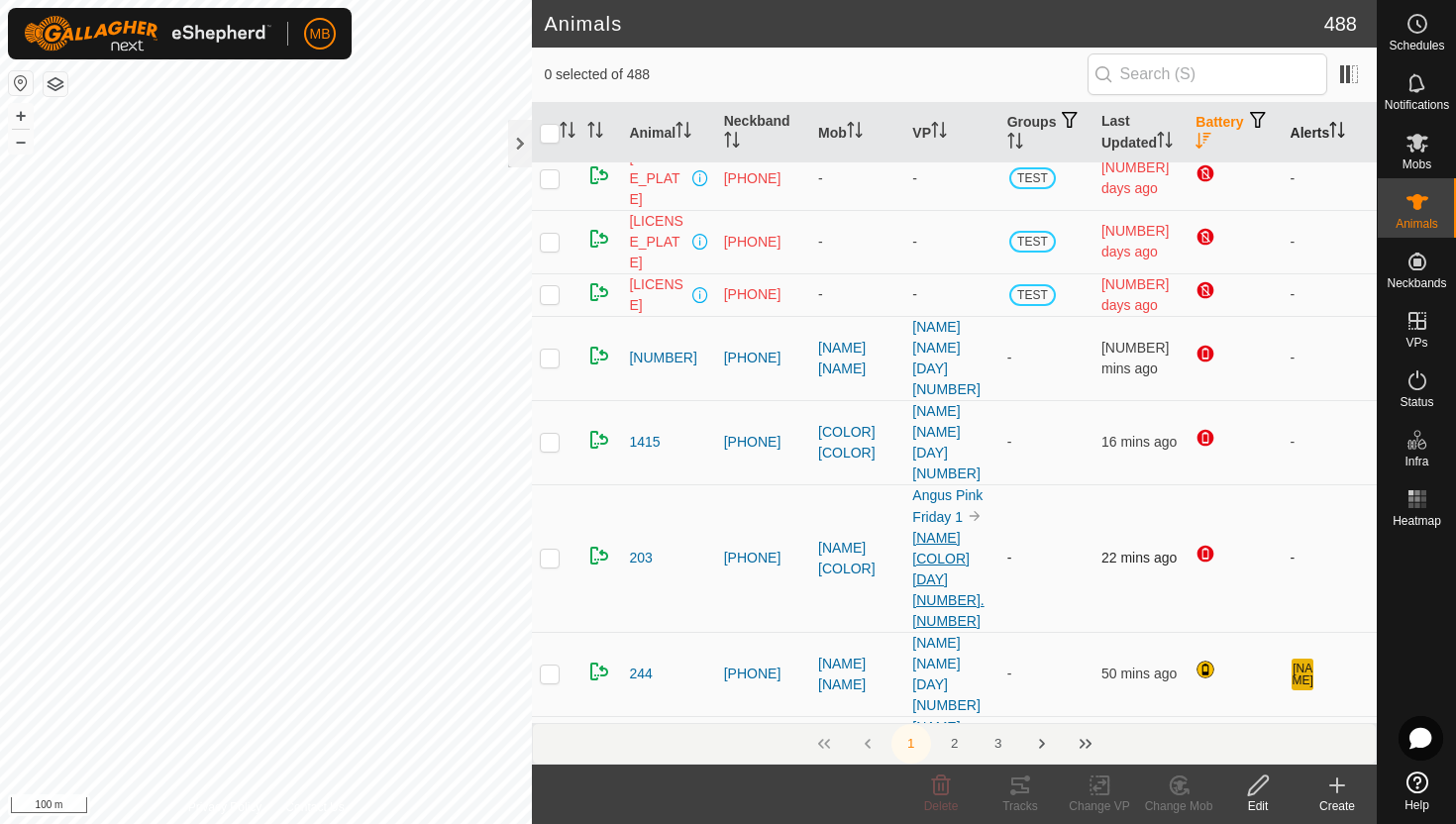 scroll, scrollTop: 0, scrollLeft: 0, axis: both 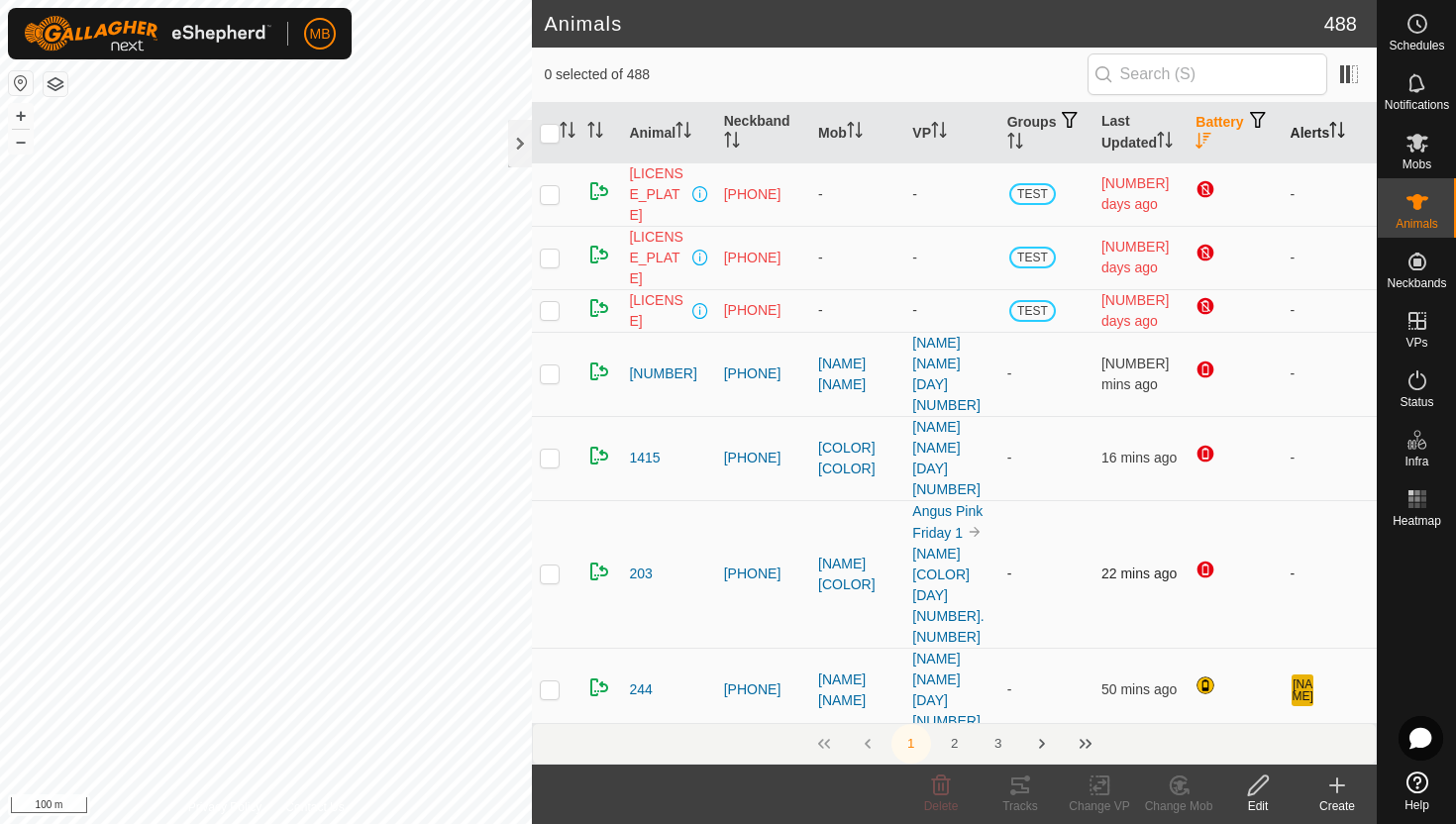 click at bounding box center (550, 573) 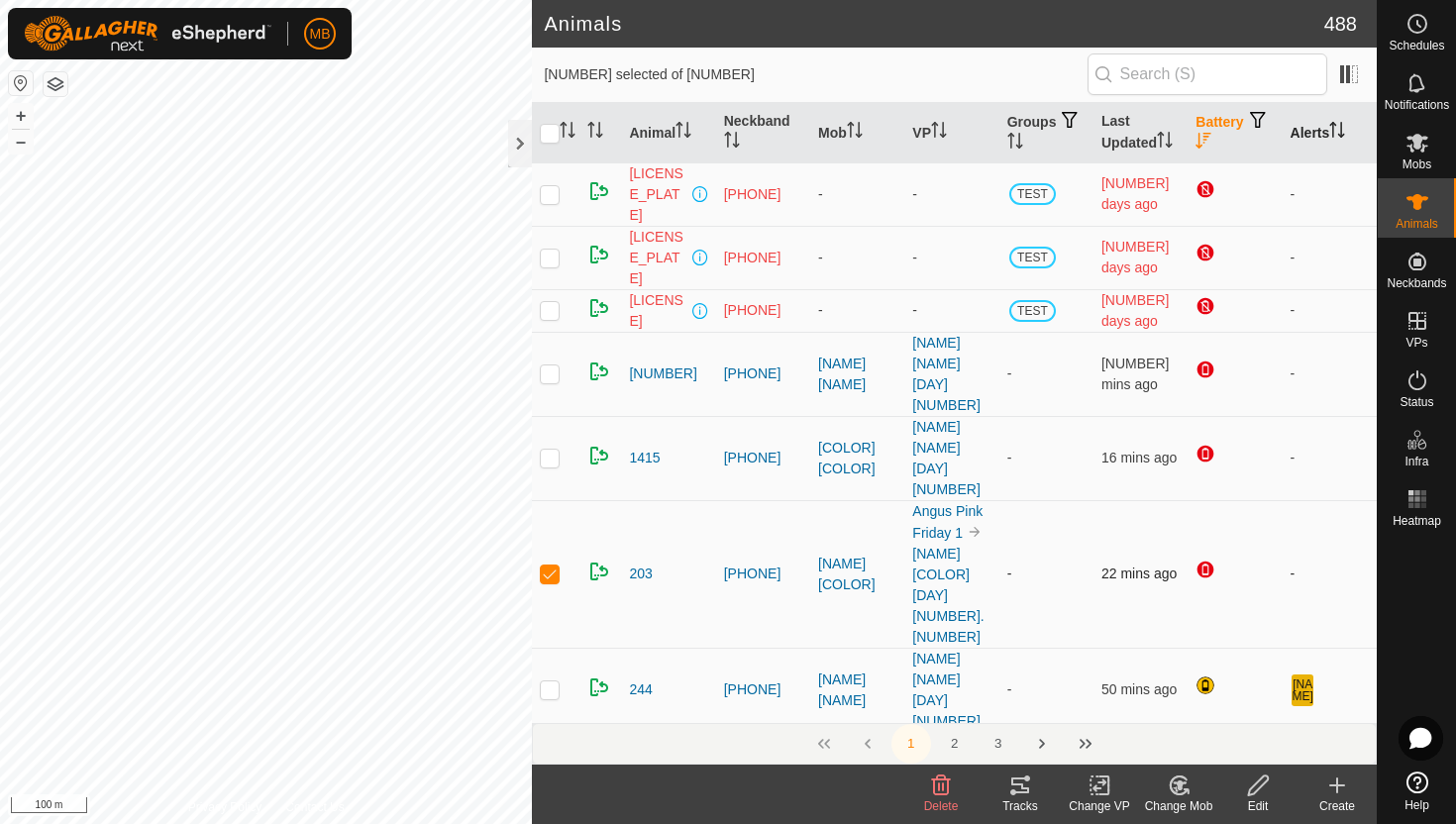 click at bounding box center [550, 573] 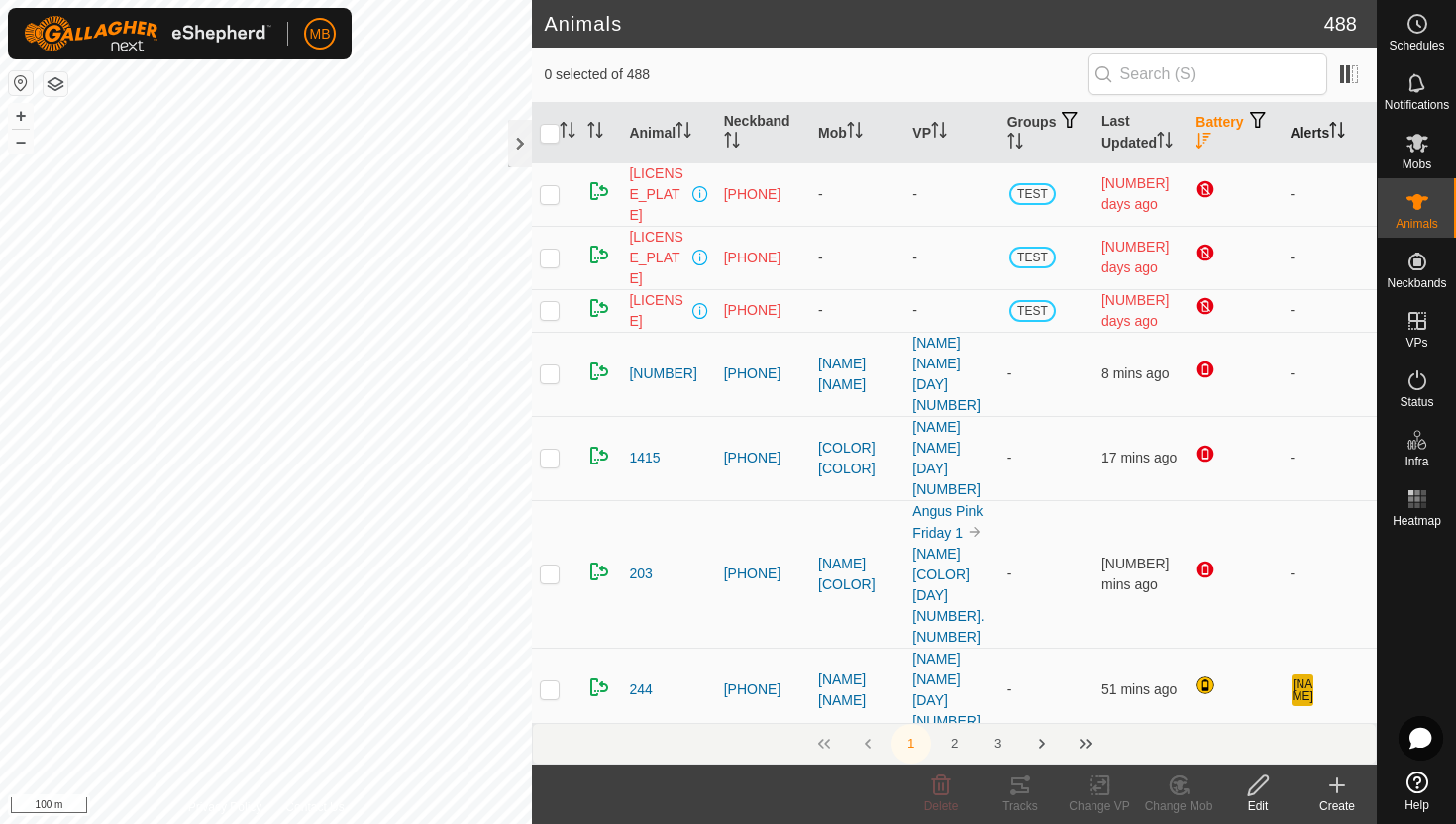 click 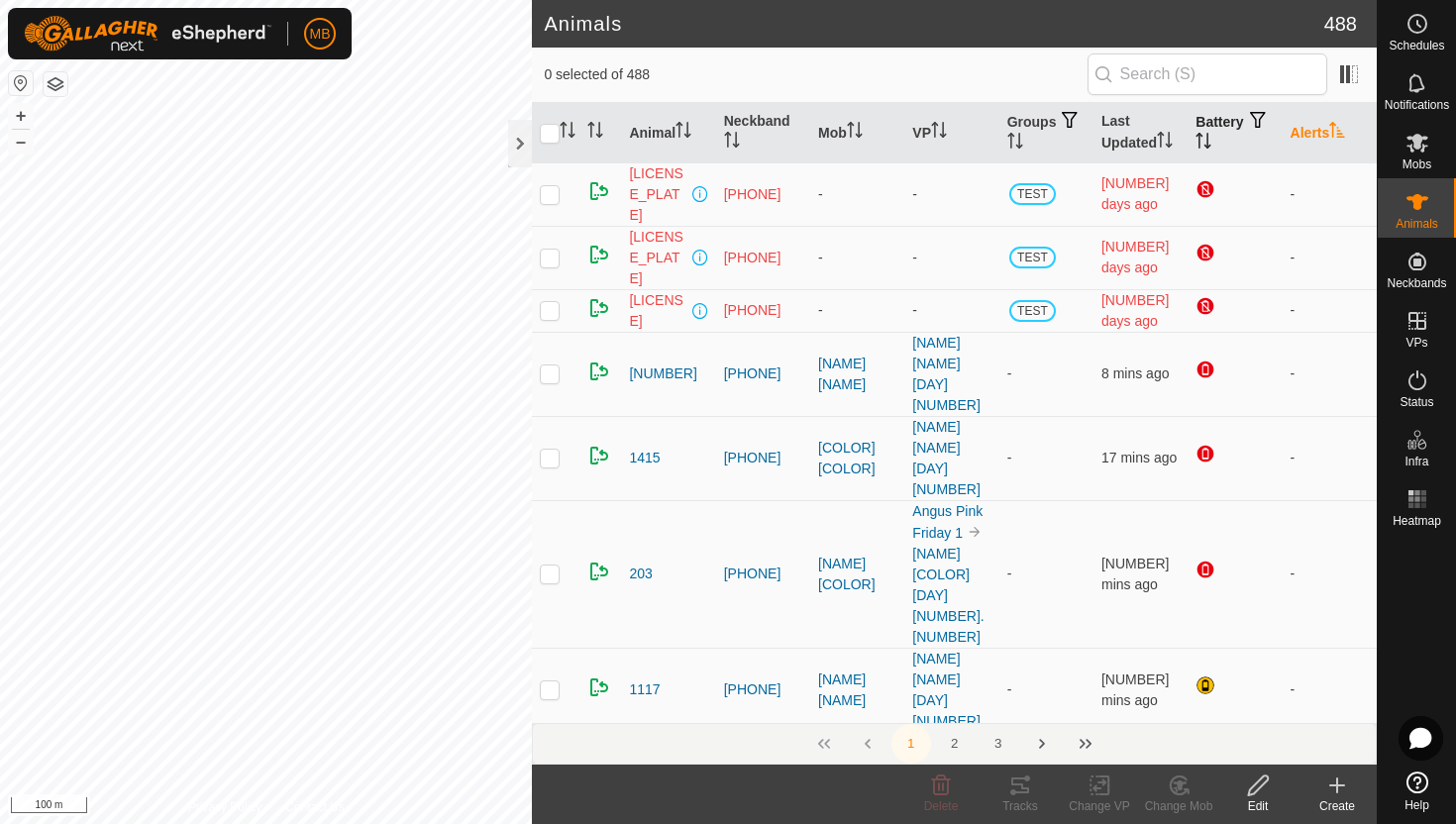 click 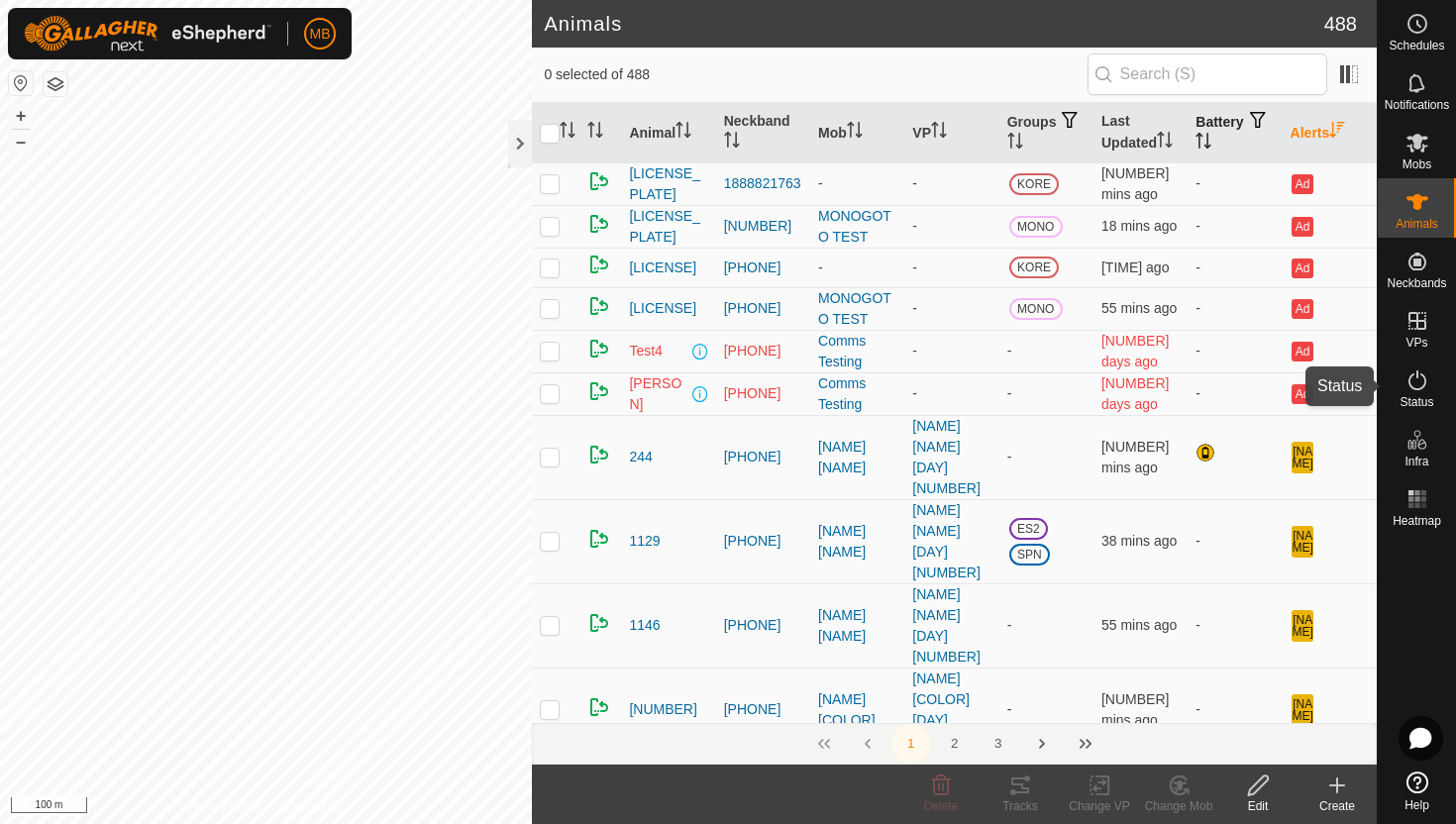 click 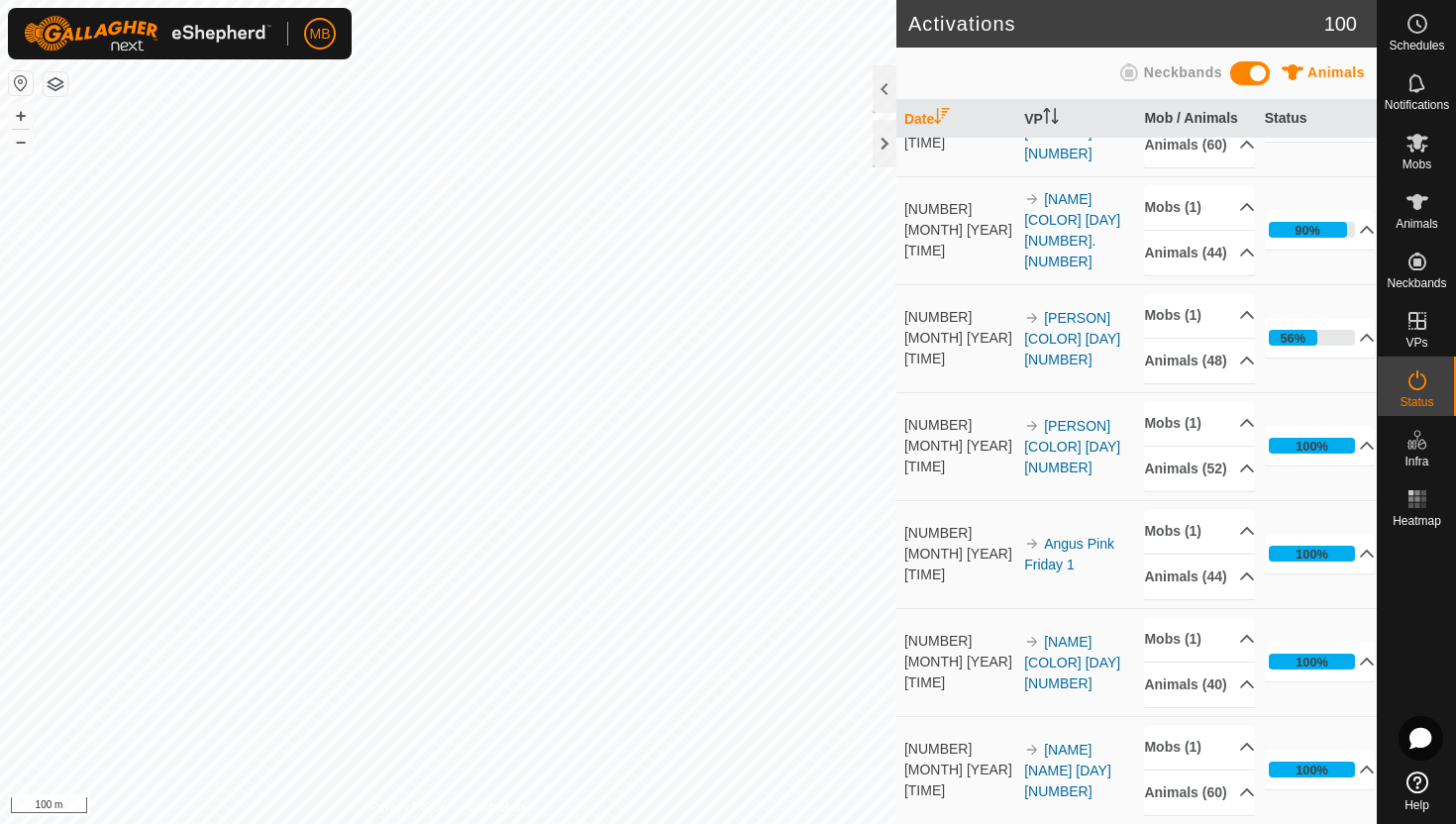 scroll, scrollTop: 0, scrollLeft: 0, axis: both 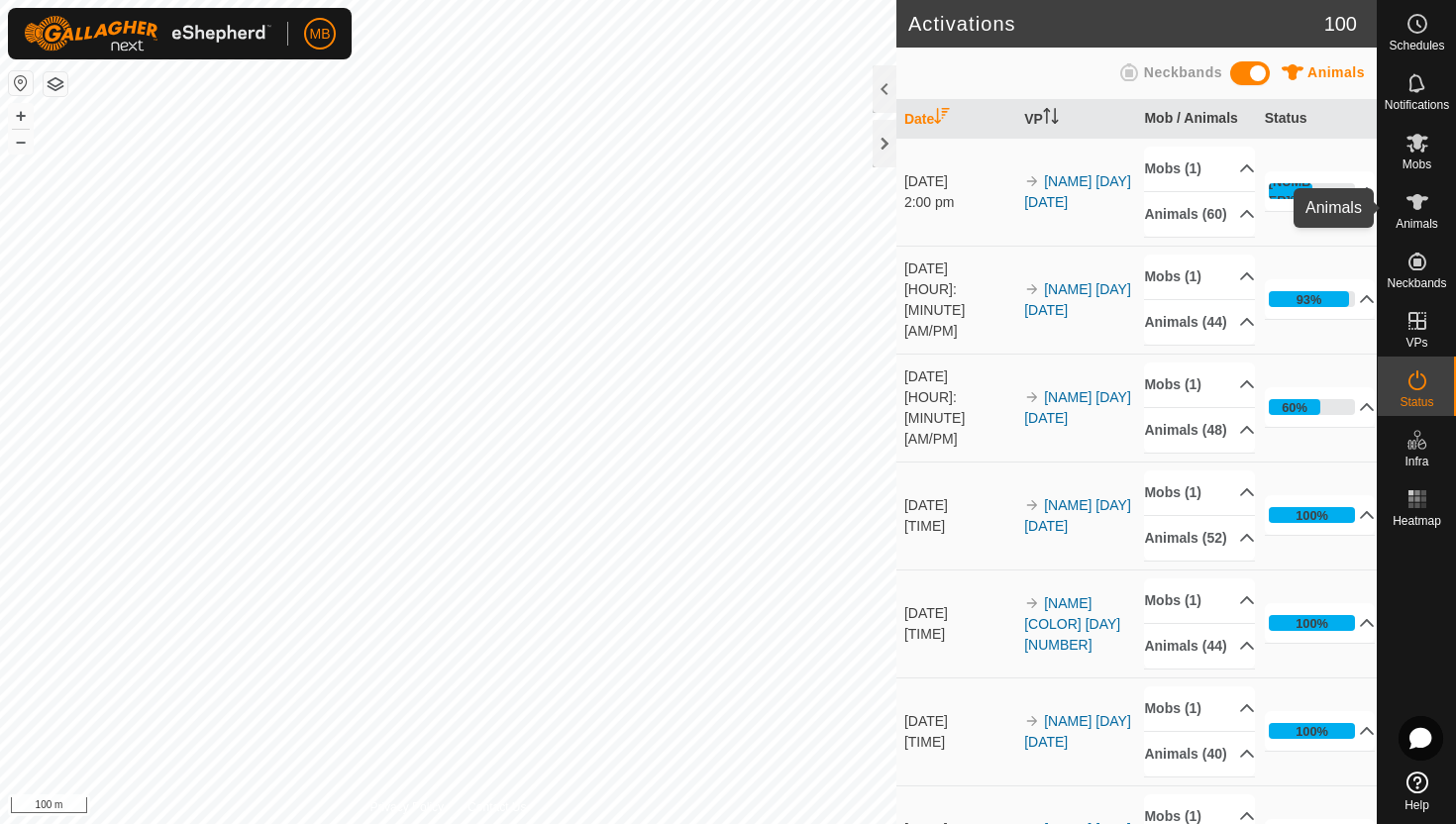 click 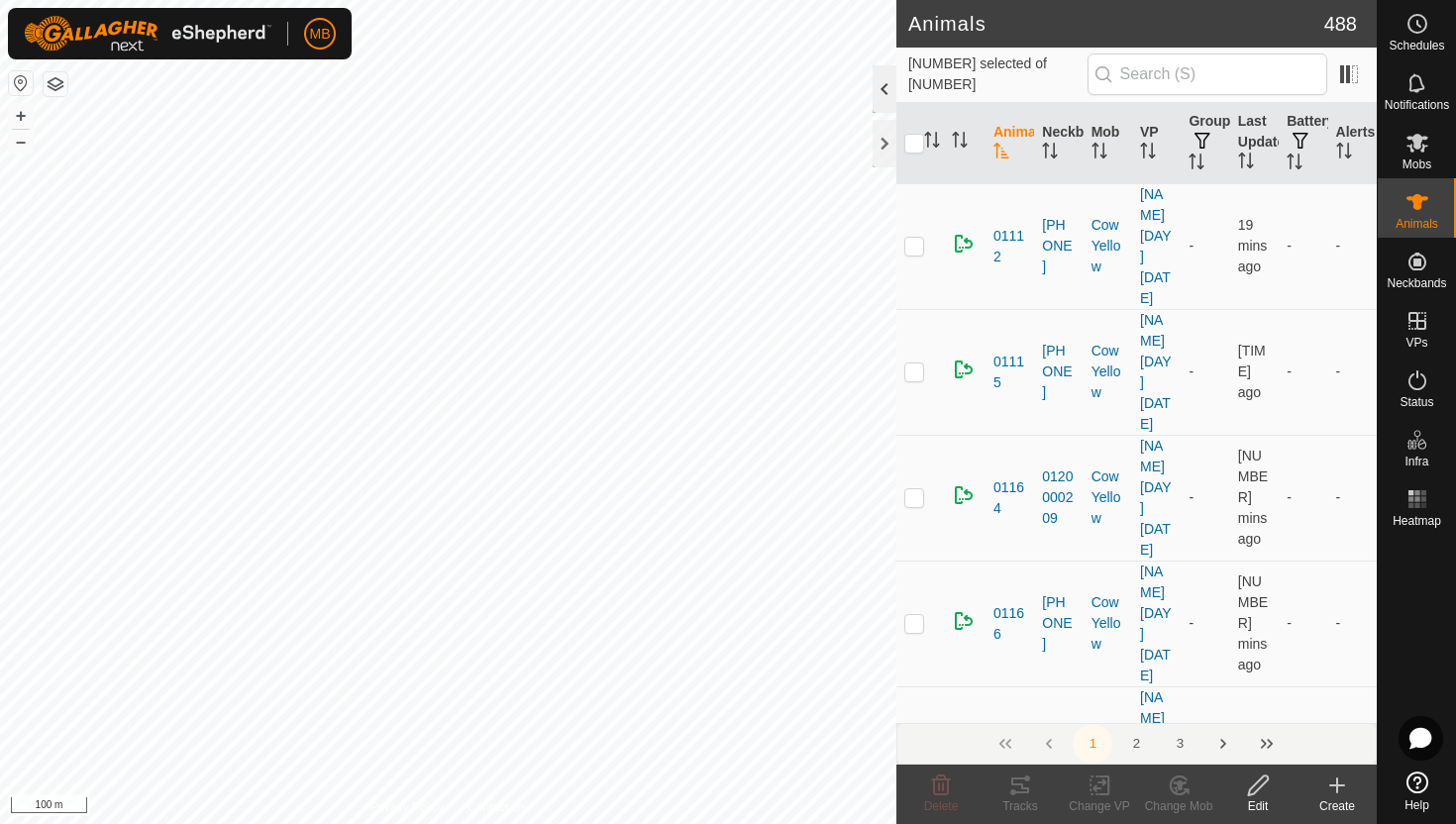 click 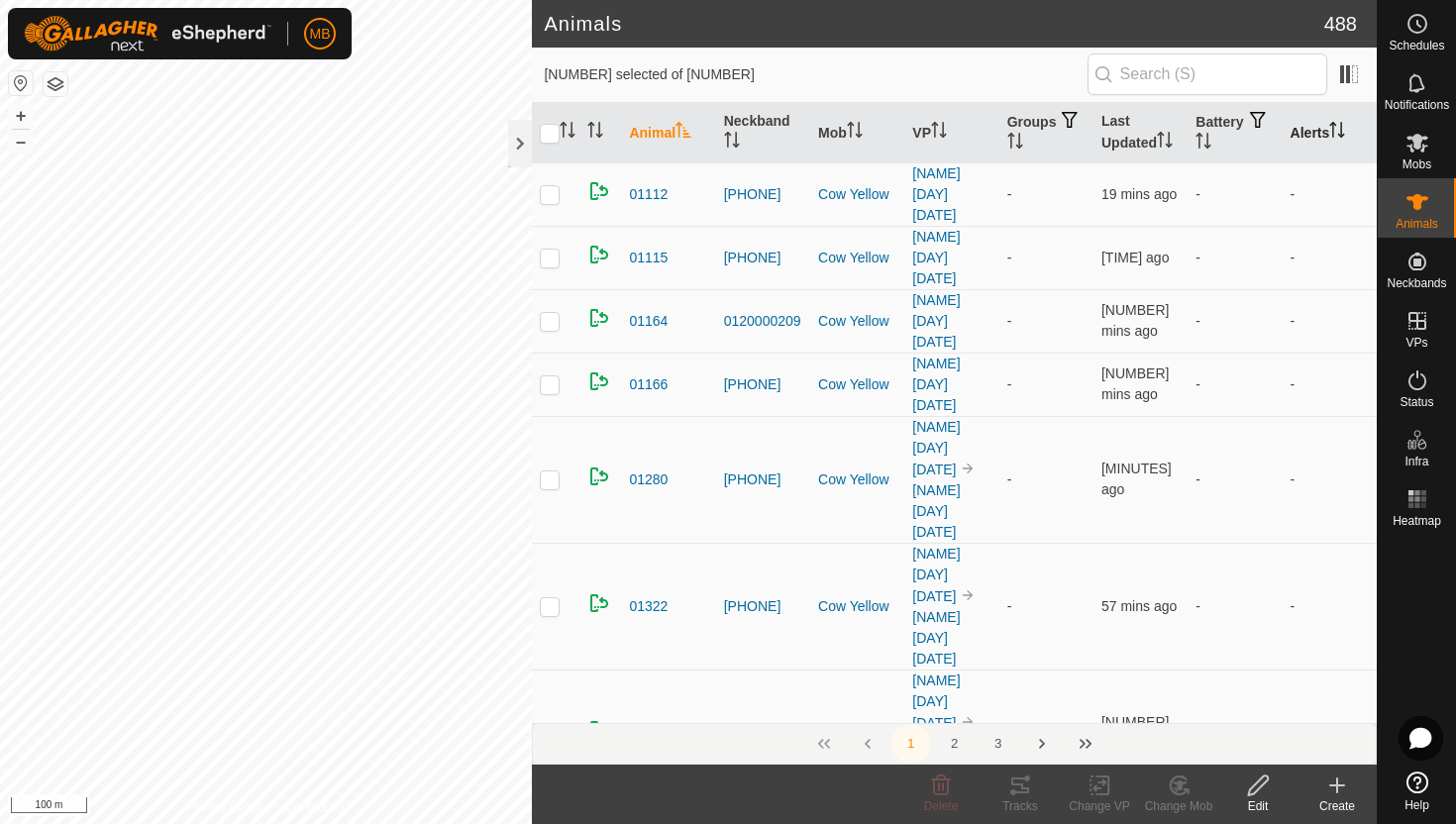 click 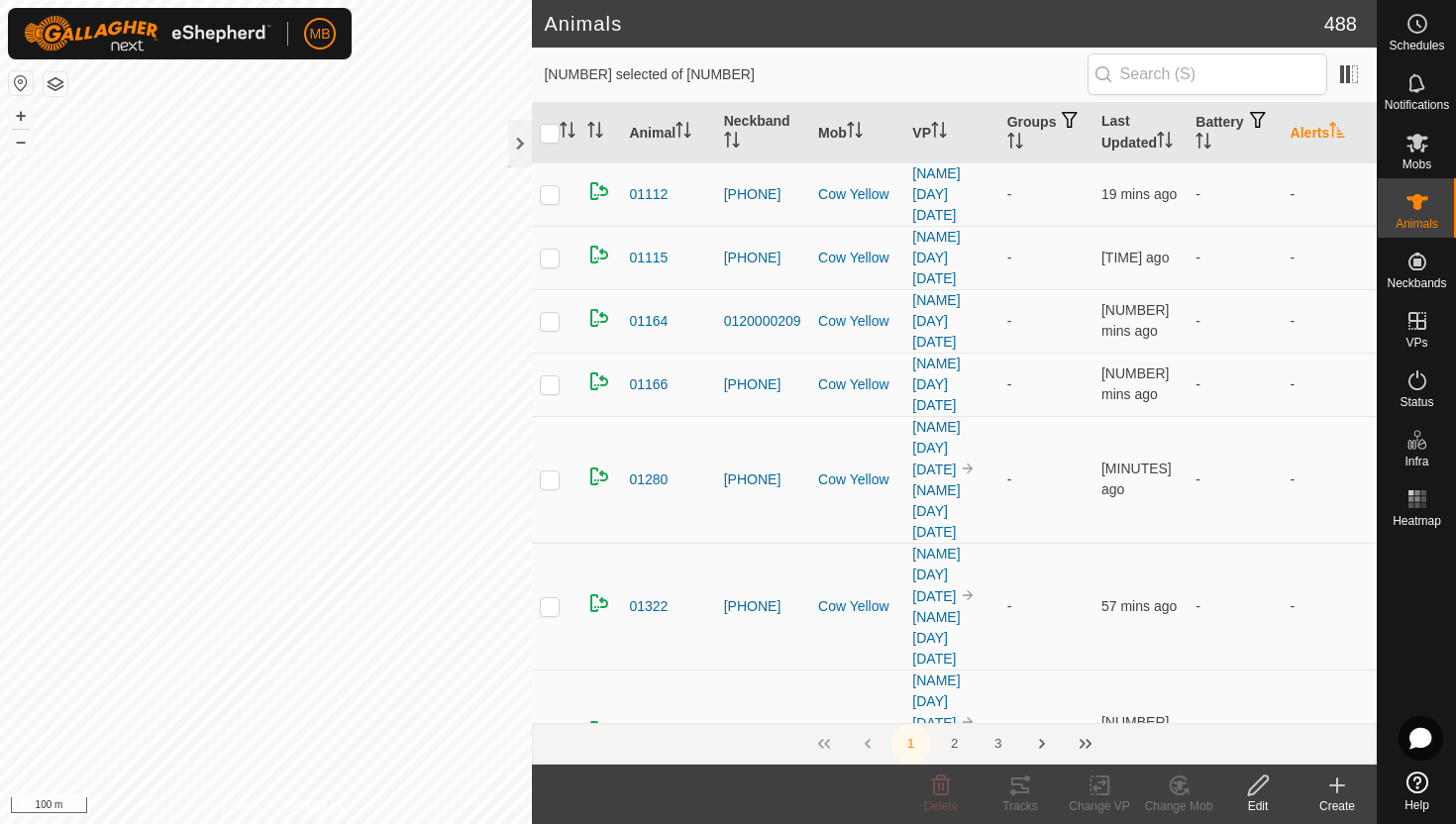 click 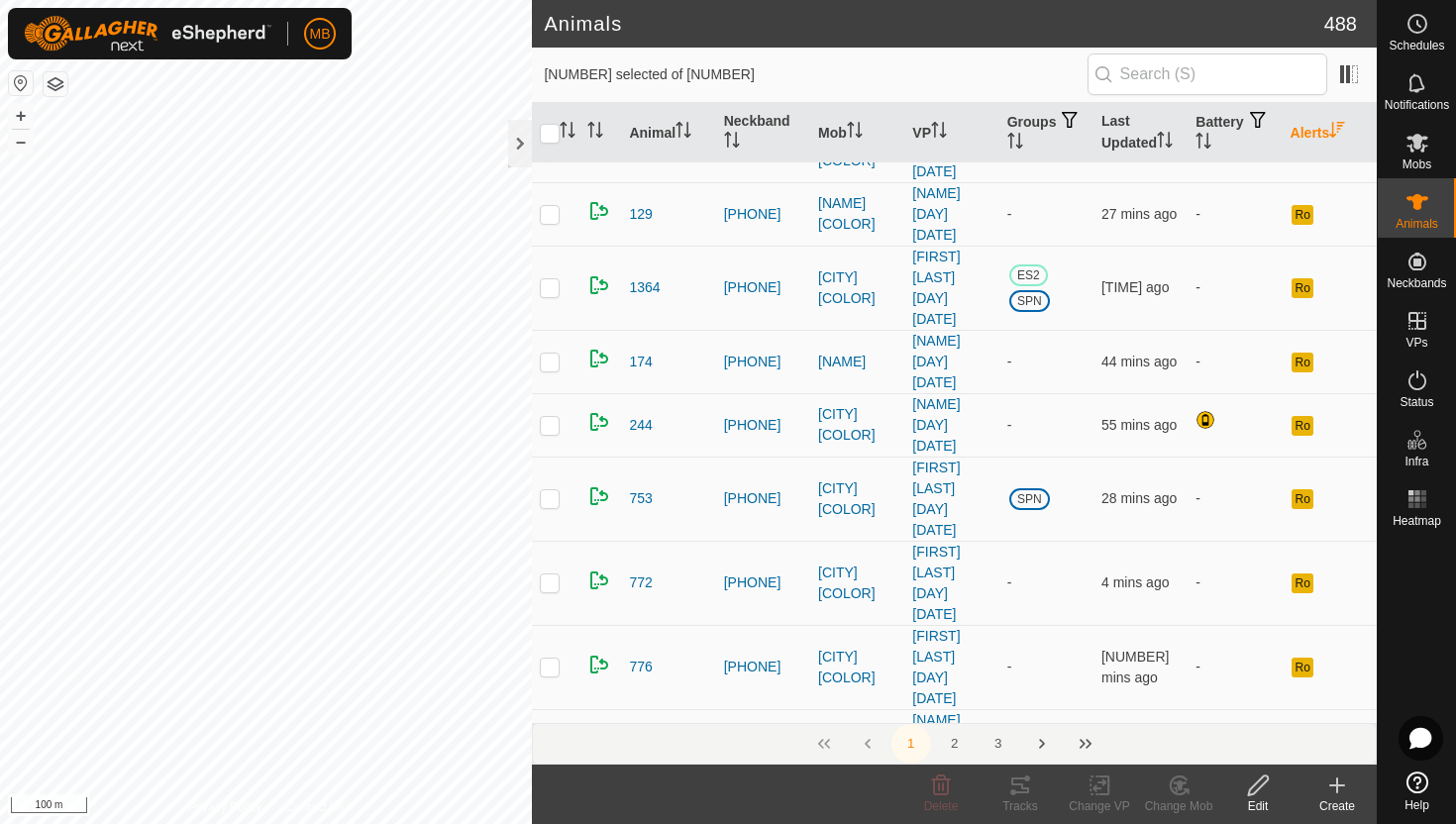 scroll, scrollTop: 342, scrollLeft: 0, axis: vertical 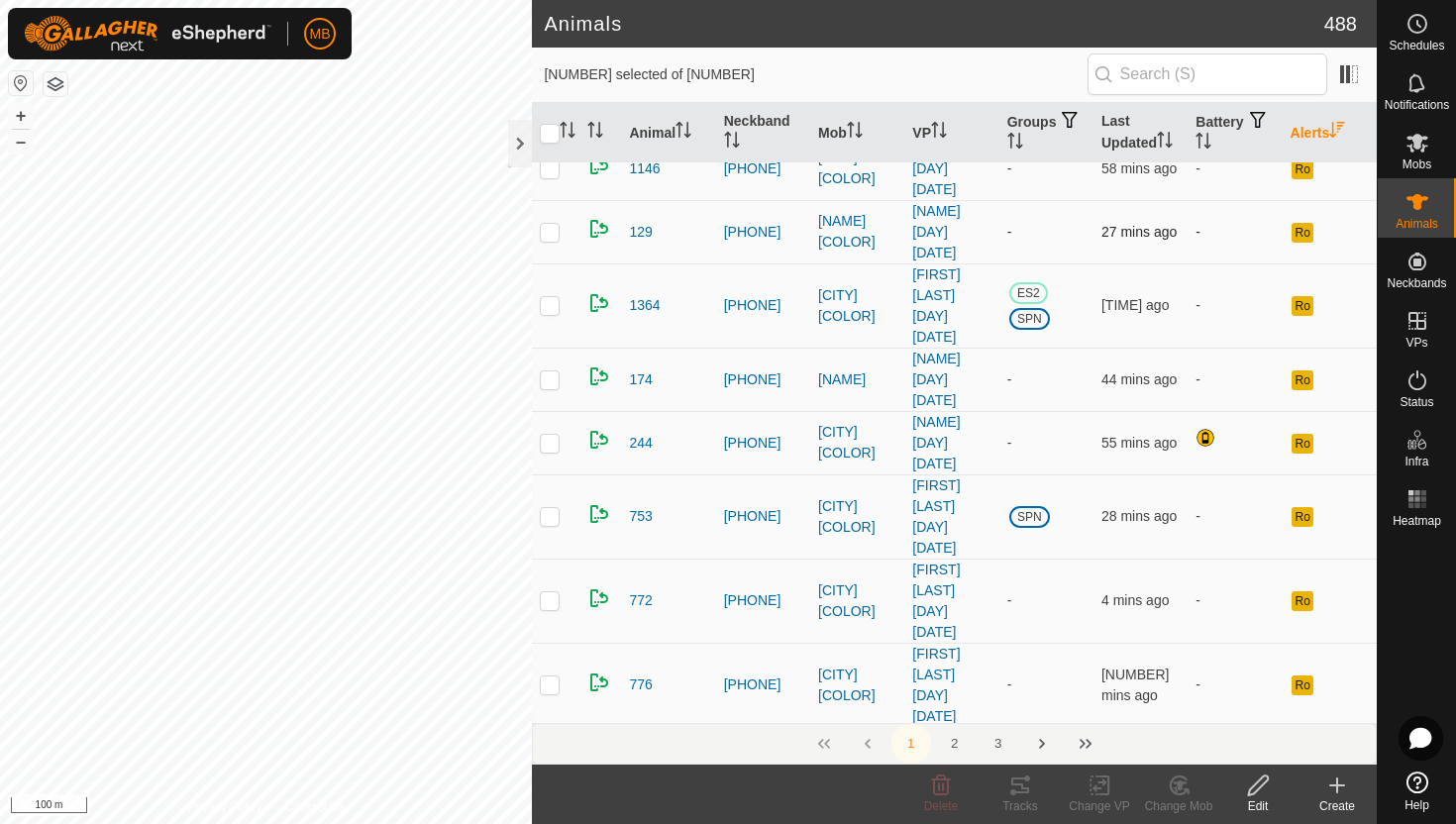 click at bounding box center (550, 232) 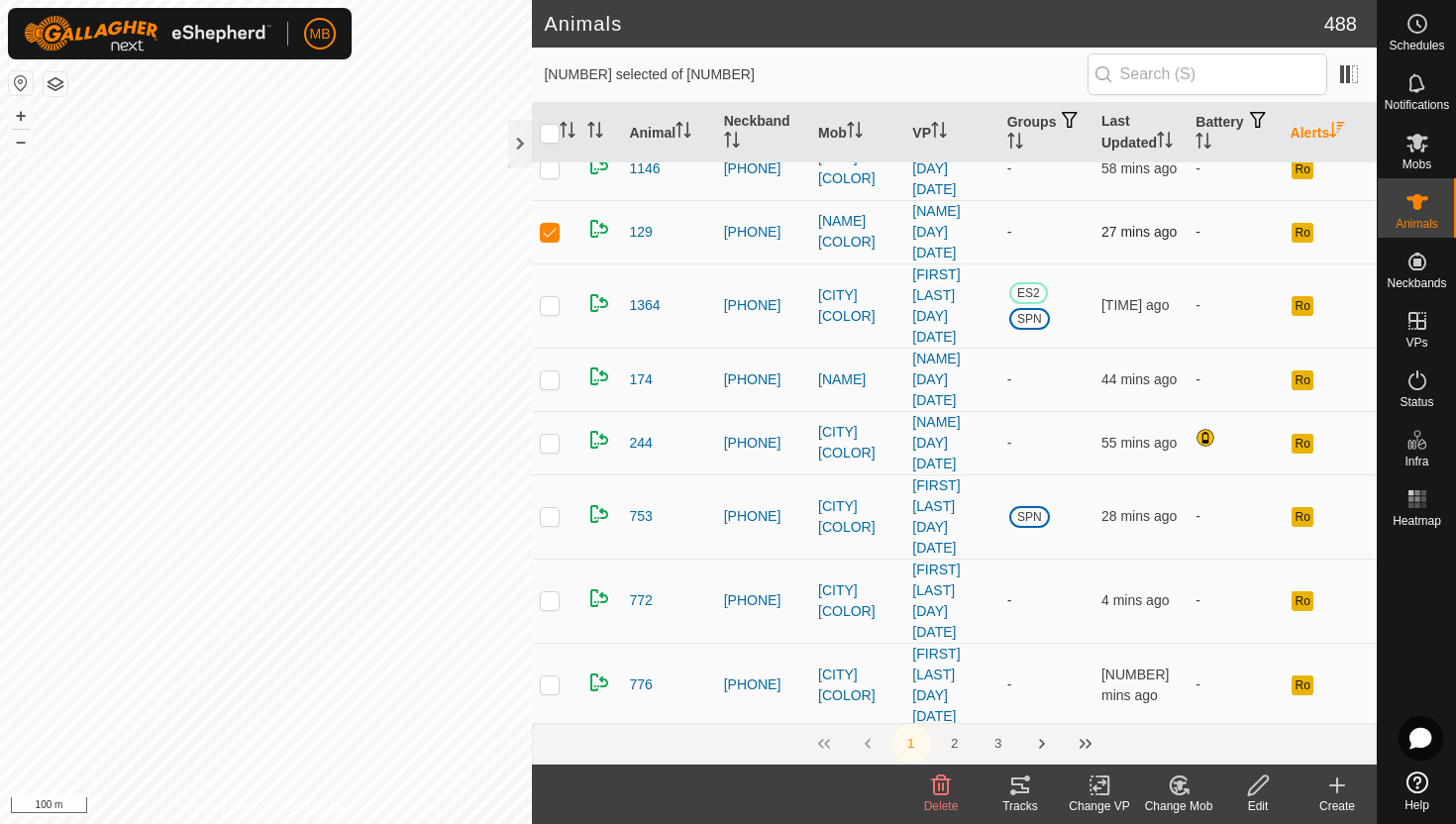 click at bounding box center (550, 232) 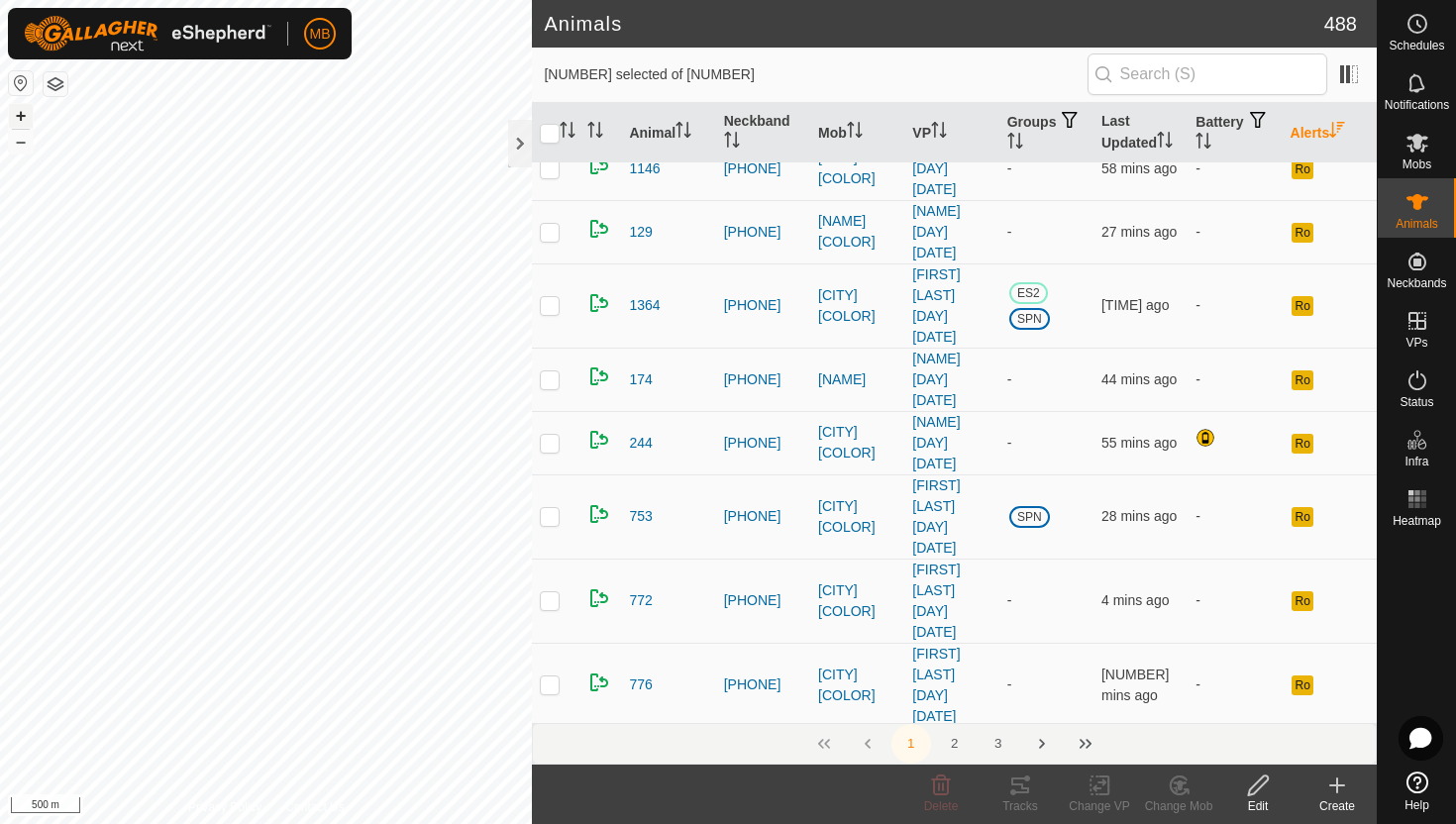 click on "+" at bounding box center (21, 116) 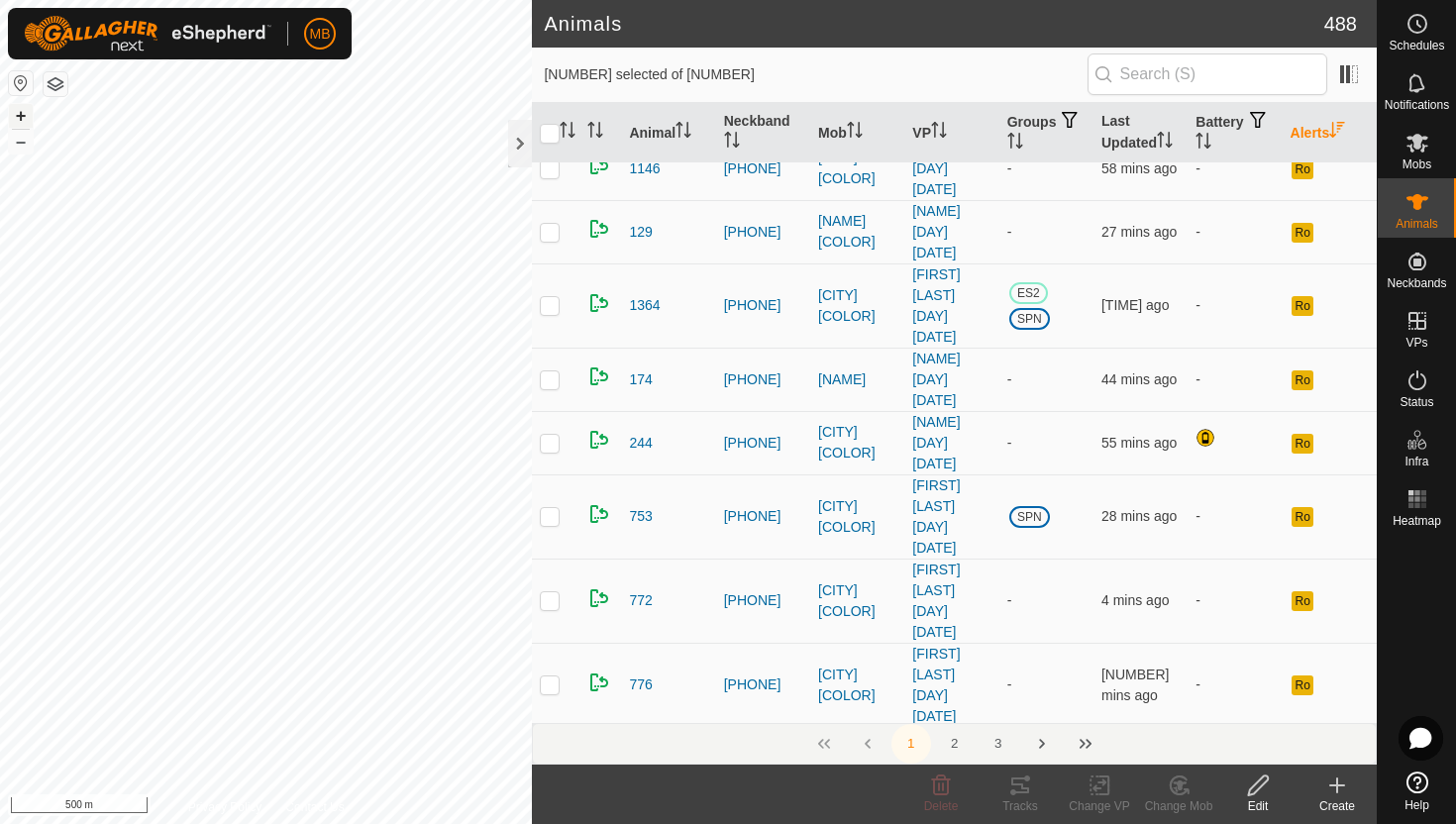 click on "+" at bounding box center [21, 116] 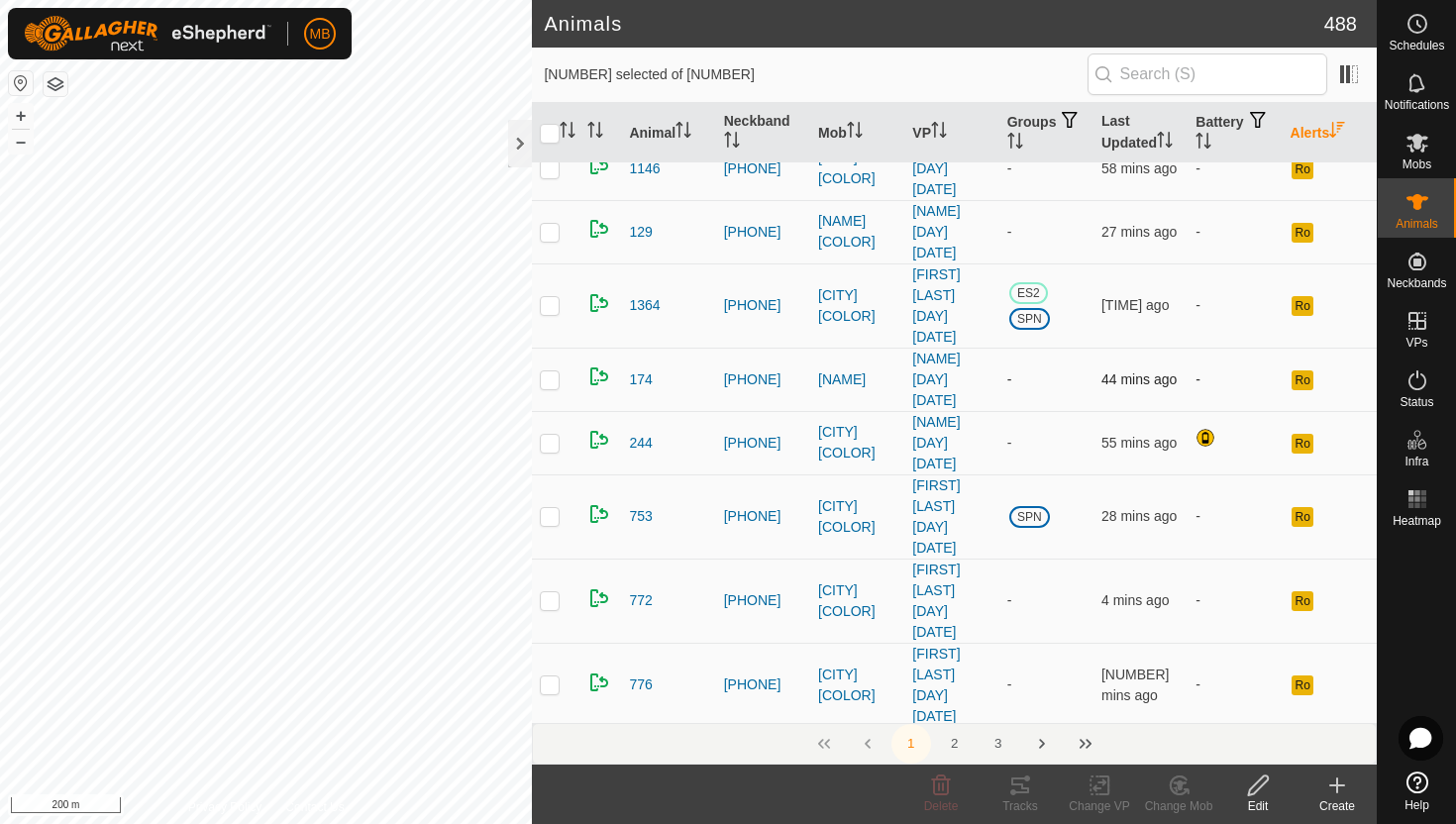 click at bounding box center (550, 379) 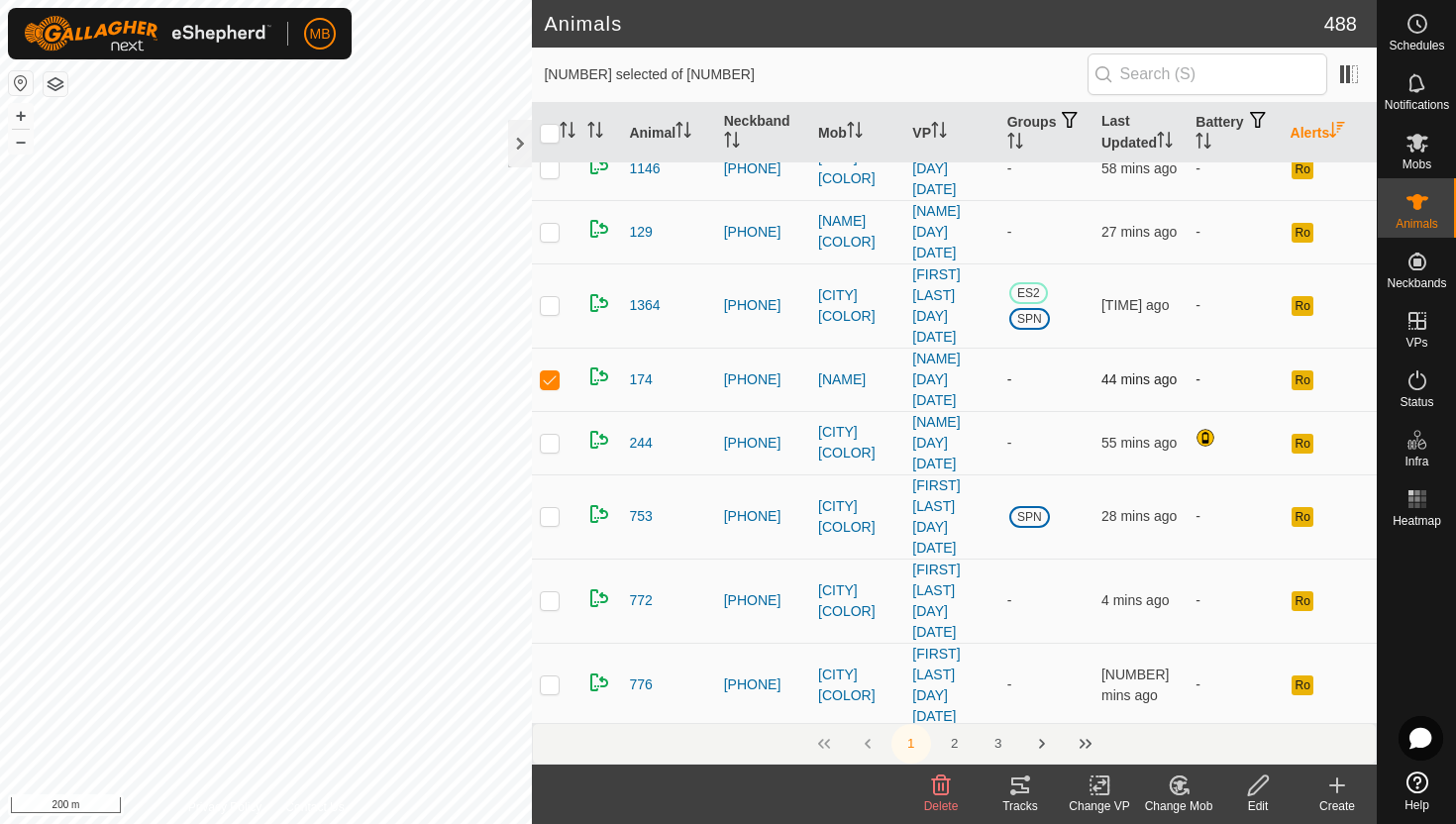click at bounding box center [550, 379] 